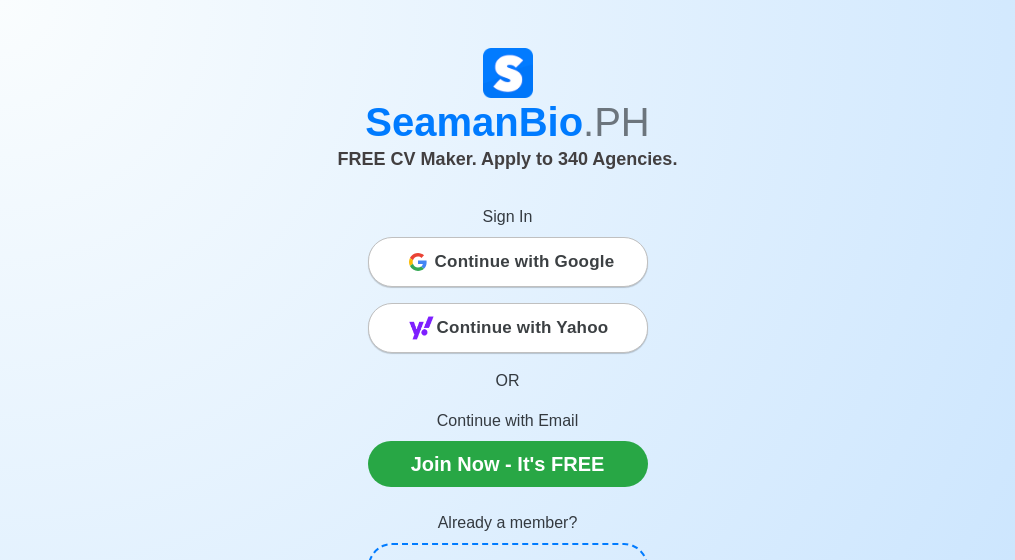 scroll, scrollTop: 0, scrollLeft: 0, axis: both 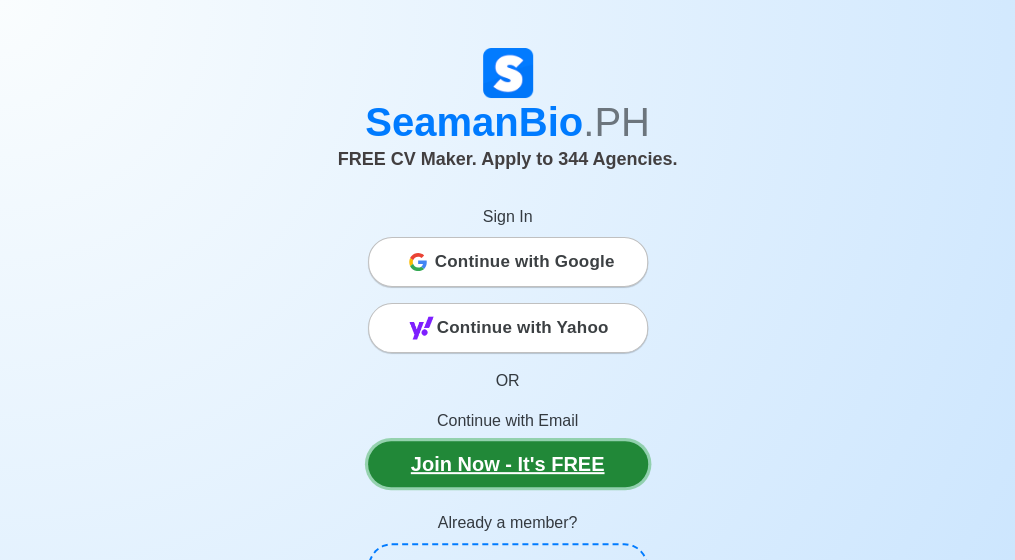 click on "Join Now - It's FREE" at bounding box center (508, 464) 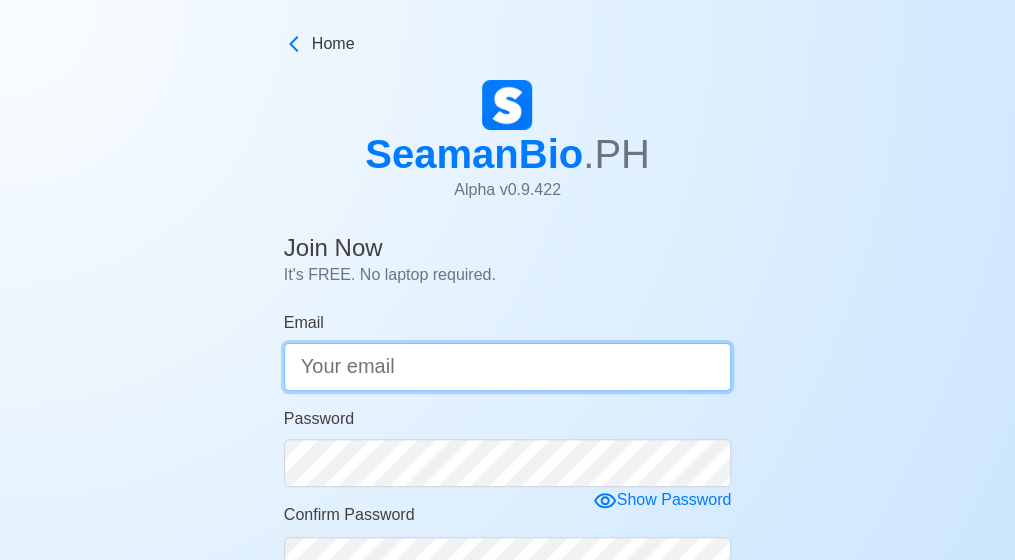 click on "Email" at bounding box center (508, 367) 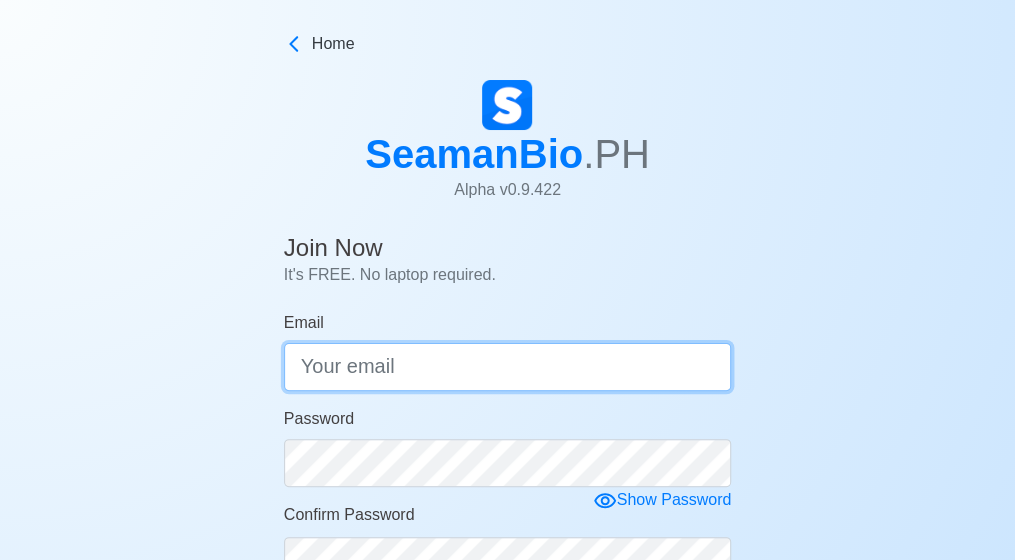 type on "[EMAIL]" 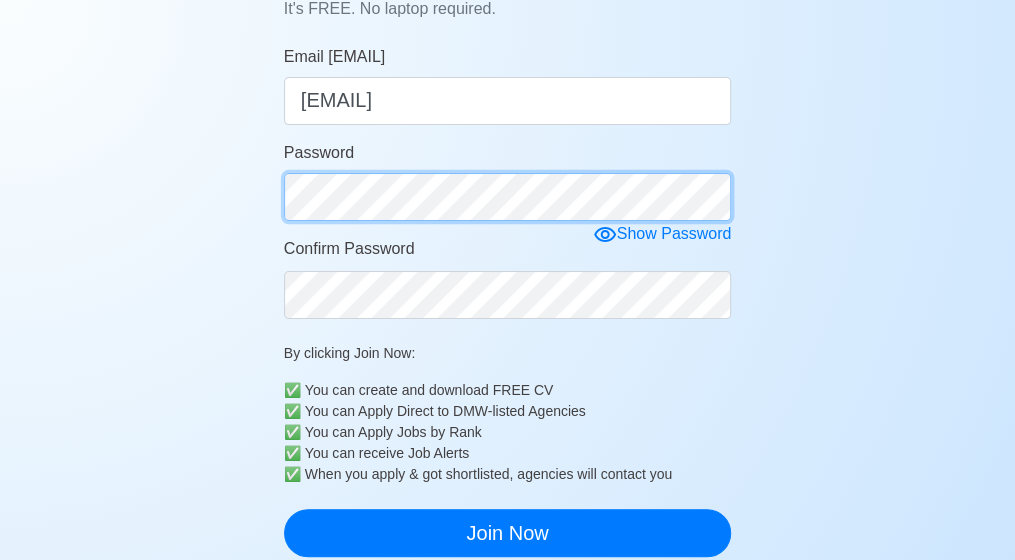 scroll, scrollTop: 346, scrollLeft: 0, axis: vertical 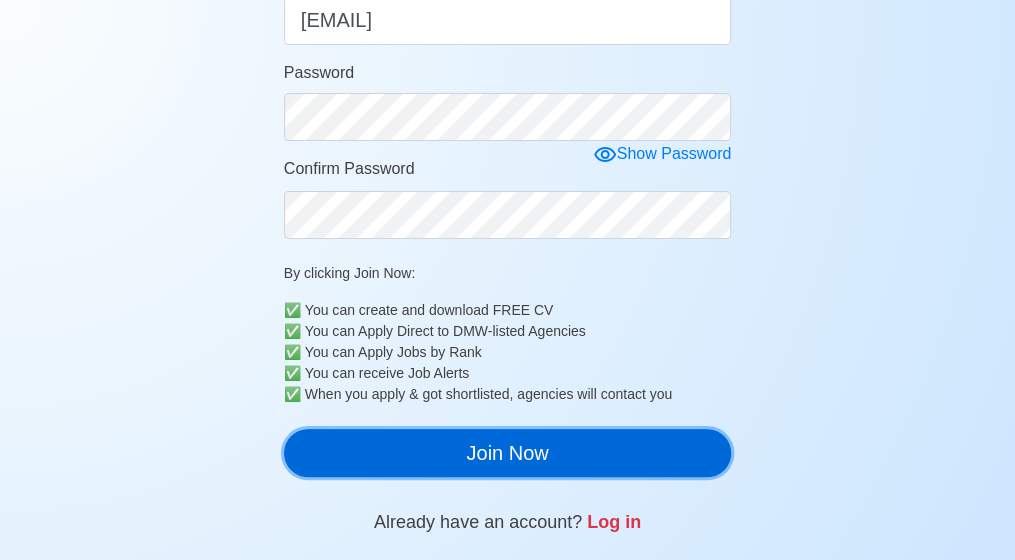 click on "Join Now" at bounding box center [508, 453] 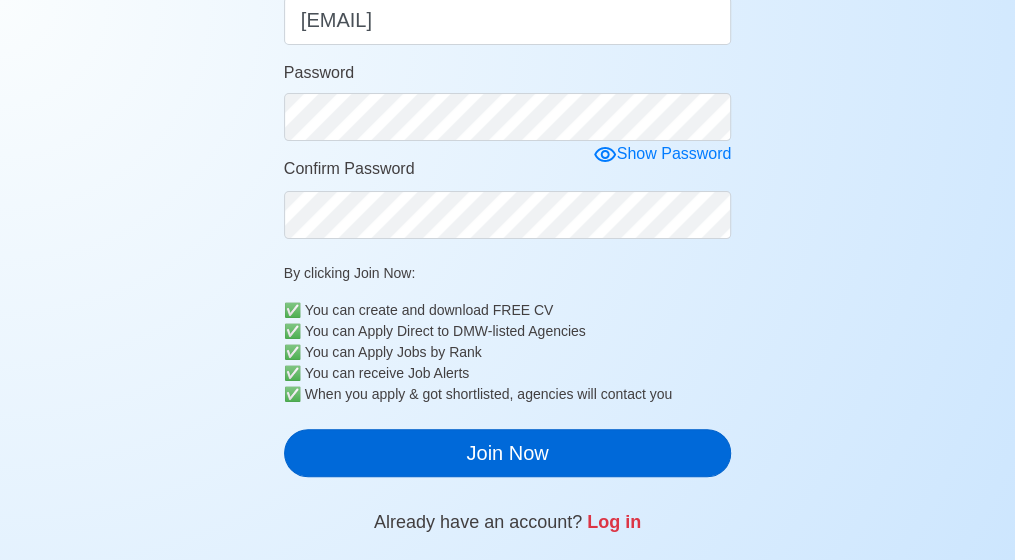 scroll, scrollTop: 24, scrollLeft: 0, axis: vertical 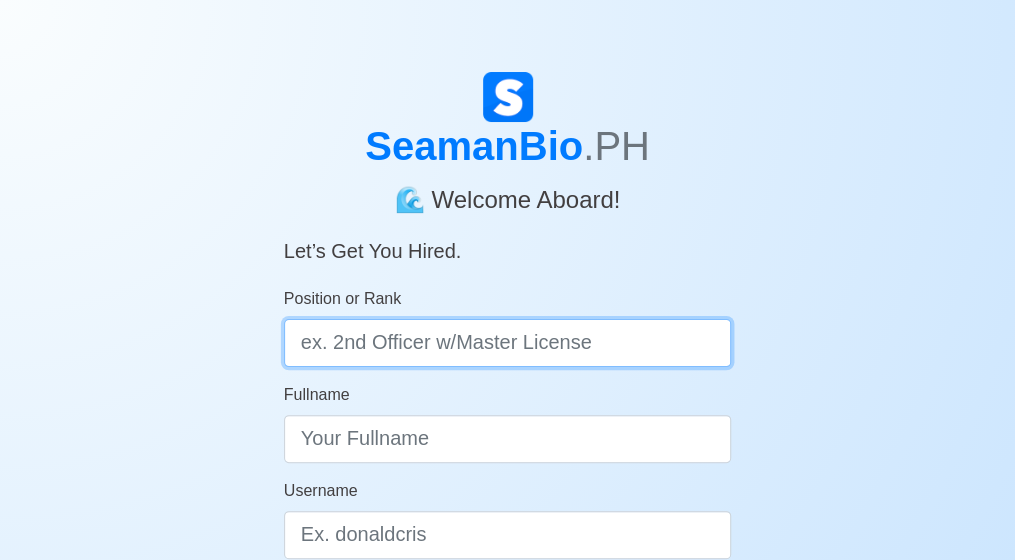 click on "Position or Rank" at bounding box center [508, 343] 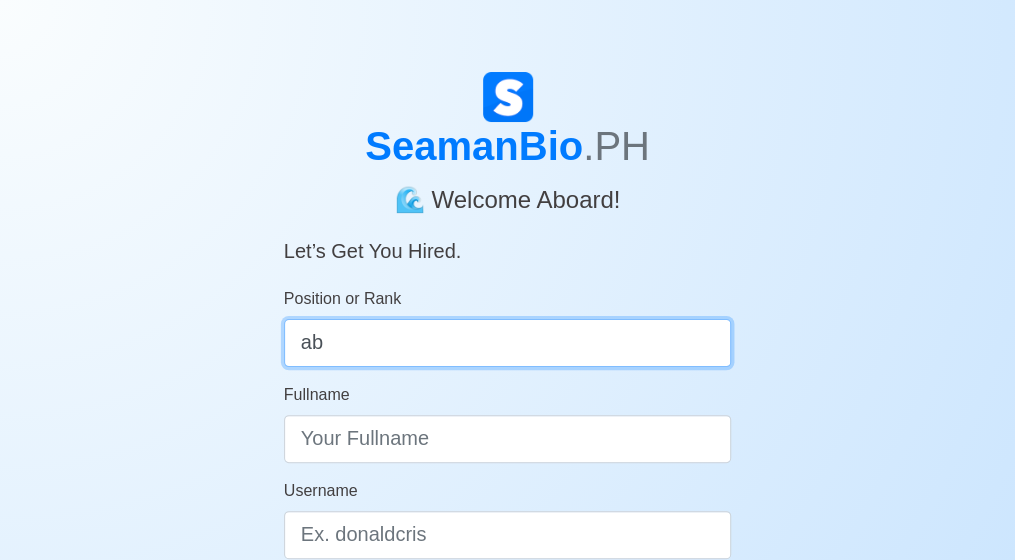 type on "a" 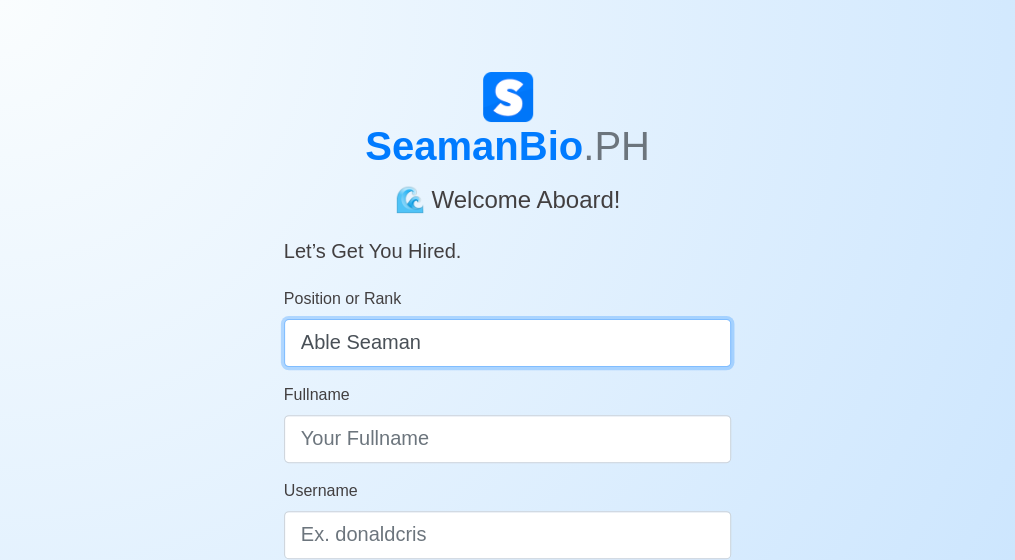 type on "Able Seaman" 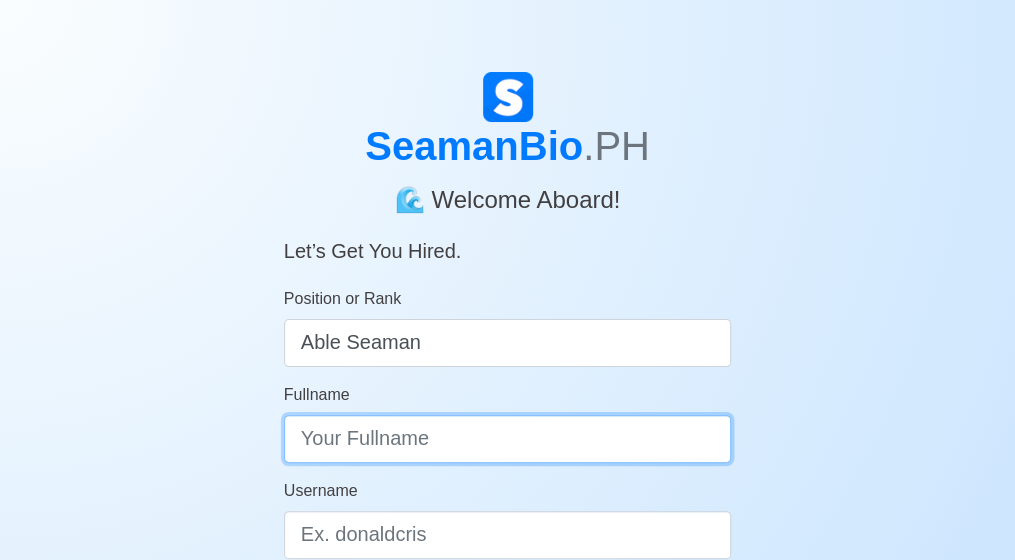 click on "Fullname" at bounding box center [508, 439] 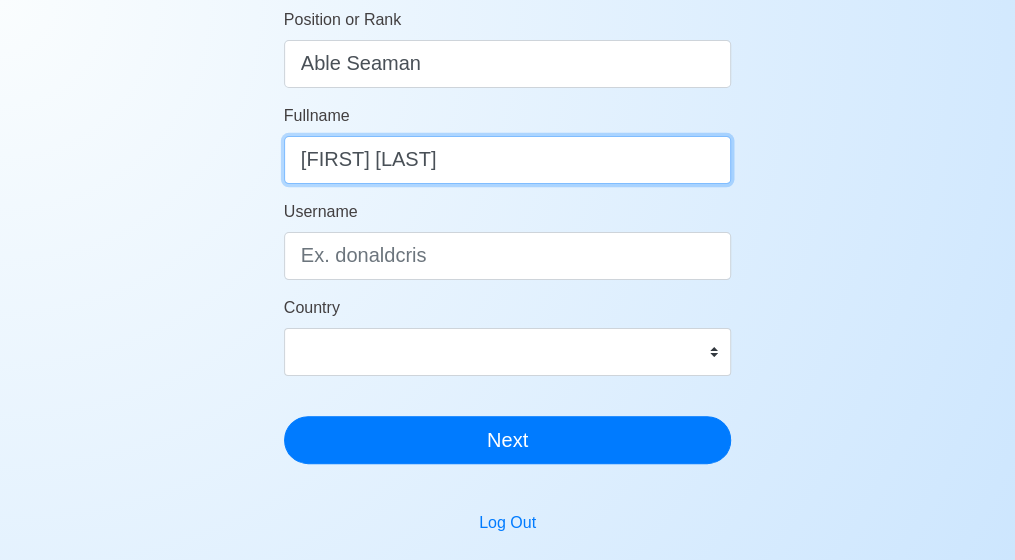 scroll, scrollTop: 280, scrollLeft: 0, axis: vertical 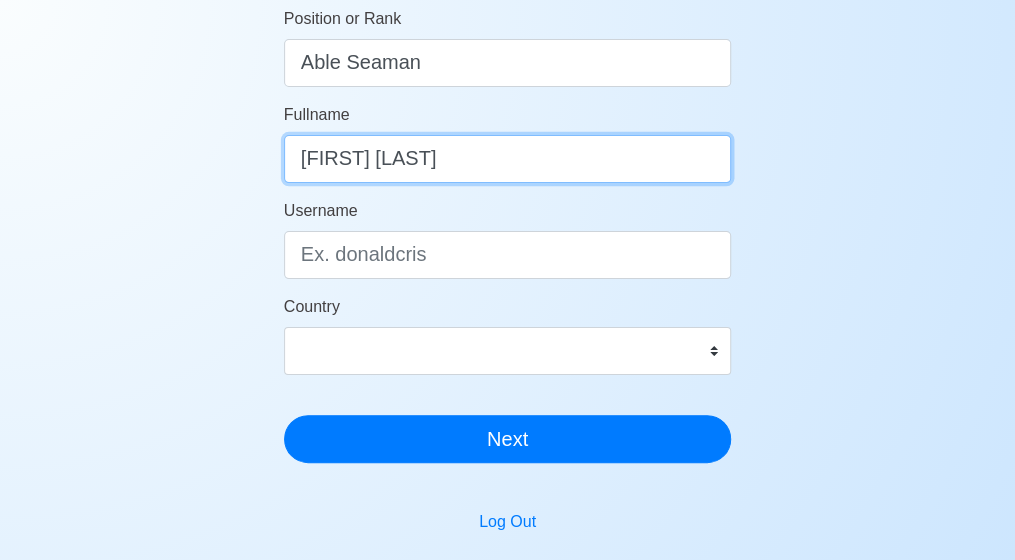type on "Marciano H. Redoble" 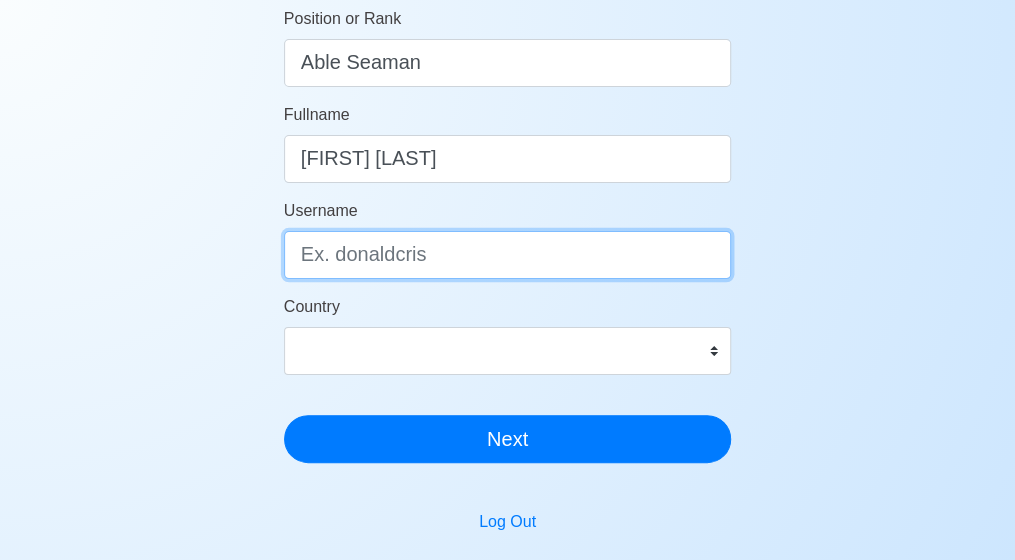 click on "Username" at bounding box center (508, 255) 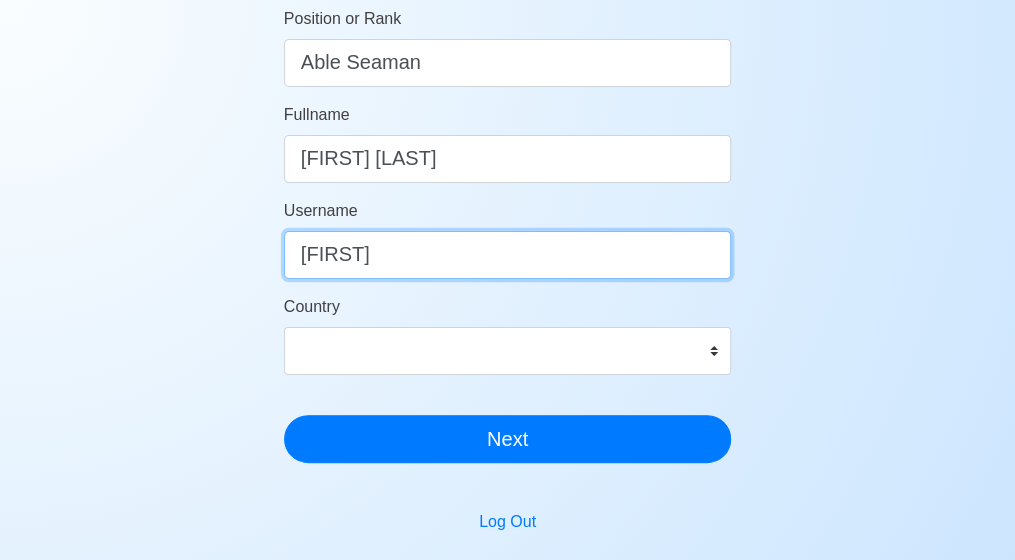 type on "Marciano" 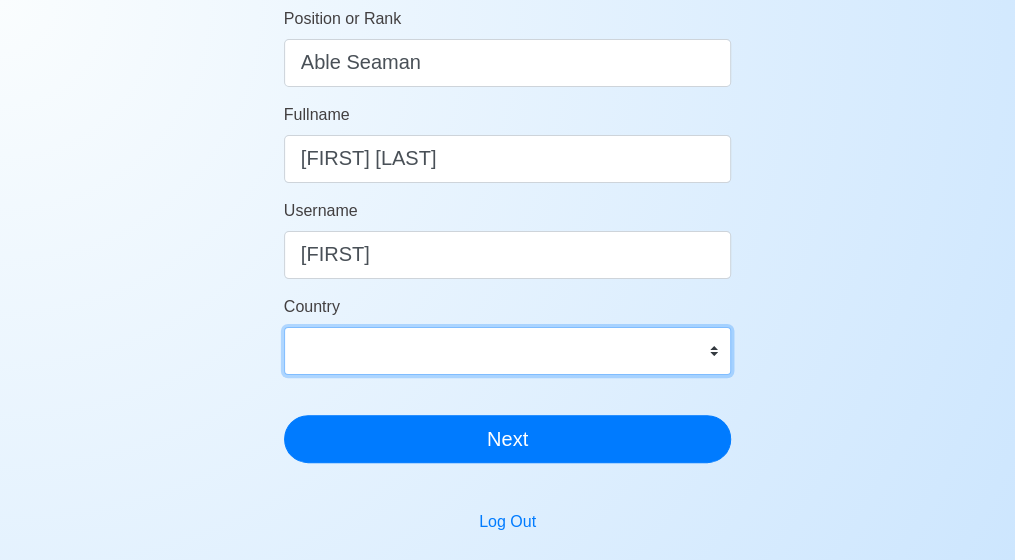 click on "Afghanistan Åland Islands Albania Algeria American Samoa Andorra Angola Anguilla Antarctica Antigua and Barbuda Argentina Armenia Aruba Australia Austria Azerbaijan Bahamas Bahrain Bangladesh Barbados Belarus Belgium Belize Benin Bermuda Bhutan Bolivia, Plurinational State of Bonaire, Sint Eustatius and Saba Bosnia and Herzegovina Botswana Bouvet Island Brazil British Indian Ocean Territory Brunei Darussalam Bulgaria Burkina Faso Burundi Cabo Verde Cambodia Cameroon Canada Cayman Islands Central African Republic Chad Chile China Christmas Island Cocos (Keeling) Islands Colombia Comoros Congo Congo, Democratic Republic of the Cook Islands Costa Rica Croatia Cuba Curaçao Cyprus Czechia Côte d'Ivoire Denmark Djibouti Dominica Dominican Republic Ecuador Egypt El Salvador Equatorial Guinea Eritrea Estonia Eswatini Ethiopia Falkland Islands (Malvinas) Faroe Islands Fiji Finland France French Guiana French Polynesia French Southern Territories Gabon Gambia Georgia Germany Ghana Gibraltar Greece Greenland Grenada" at bounding box center (508, 351) 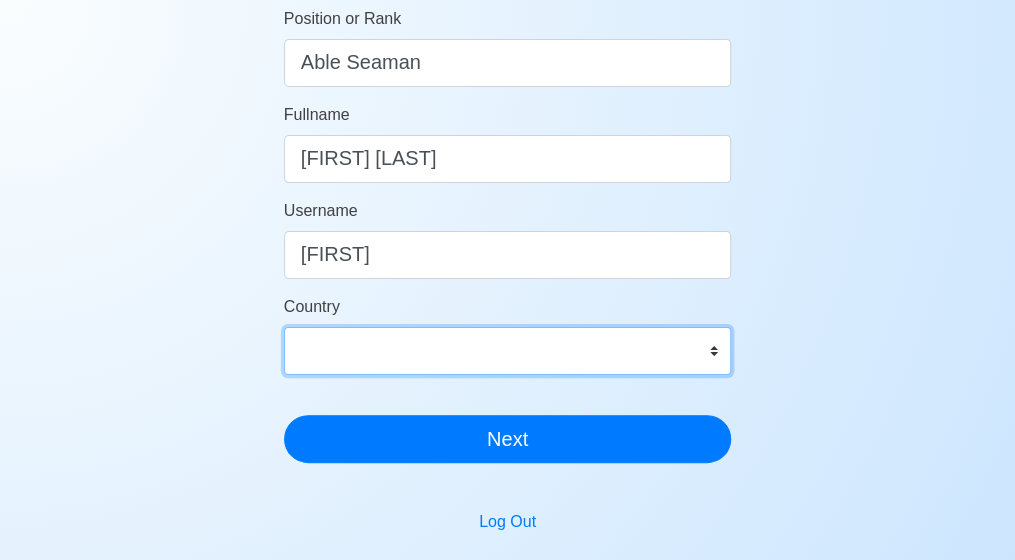select on "PH" 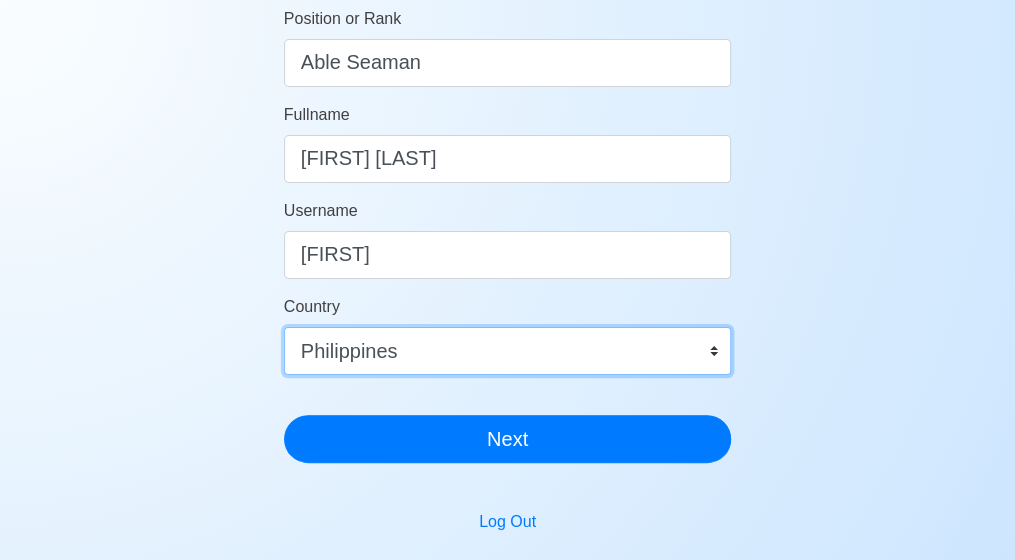 click on "Afghanistan Åland Islands Albania Algeria American Samoa Andorra Angola Anguilla Antarctica Antigua and Barbuda Argentina Armenia Aruba Australia Austria Azerbaijan Bahamas Bahrain Bangladesh Barbados Belarus Belgium Belize Benin Bermuda Bhutan Bolivia, Plurinational State of Bonaire, Sint Eustatius and Saba Bosnia and Herzegovina Botswana Bouvet Island Brazil British Indian Ocean Territory Brunei Darussalam Bulgaria Burkina Faso Burundi Cabo Verde Cambodia Cameroon Canada Cayman Islands Central African Republic Chad Chile China Christmas Island Cocos (Keeling) Islands Colombia Comoros Congo Congo, Democratic Republic of the Cook Islands Costa Rica Croatia Cuba Curaçao Cyprus Czechia Côte d'Ivoire Denmark Djibouti Dominica Dominican Republic Ecuador Egypt El Salvador Equatorial Guinea Eritrea Estonia Eswatini Ethiopia Falkland Islands (Malvinas) Faroe Islands Fiji Finland France French Guiana French Polynesia French Southern Territories Gabon Gambia Georgia Germany Ghana Gibraltar Greece Greenland Grenada" at bounding box center [508, 351] 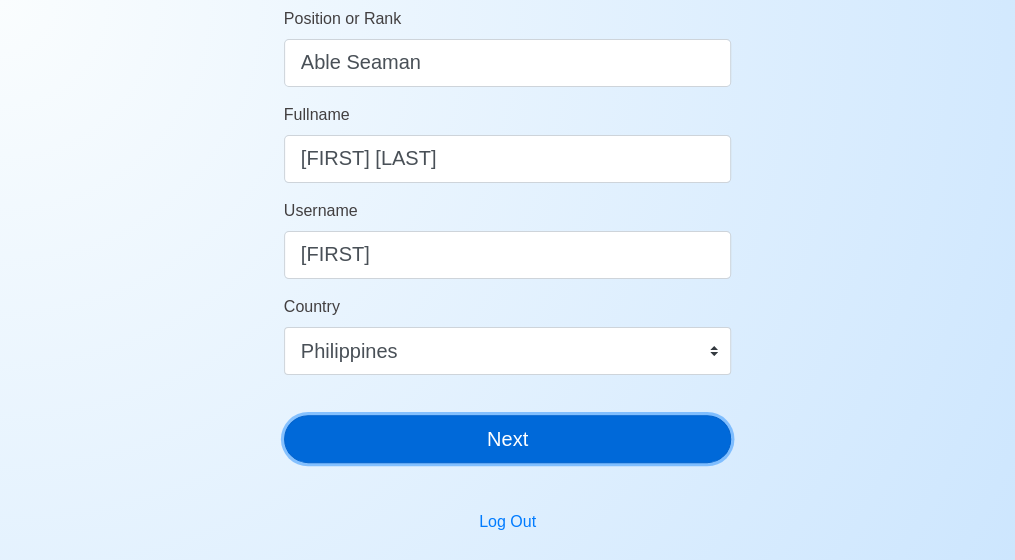 click on "Next" at bounding box center (508, 439) 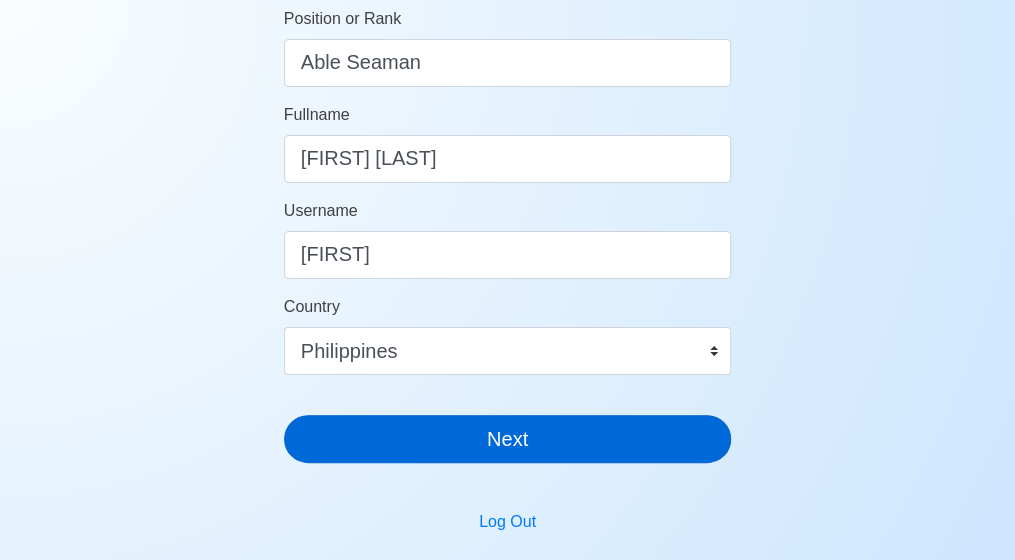 scroll, scrollTop: 24, scrollLeft: 0, axis: vertical 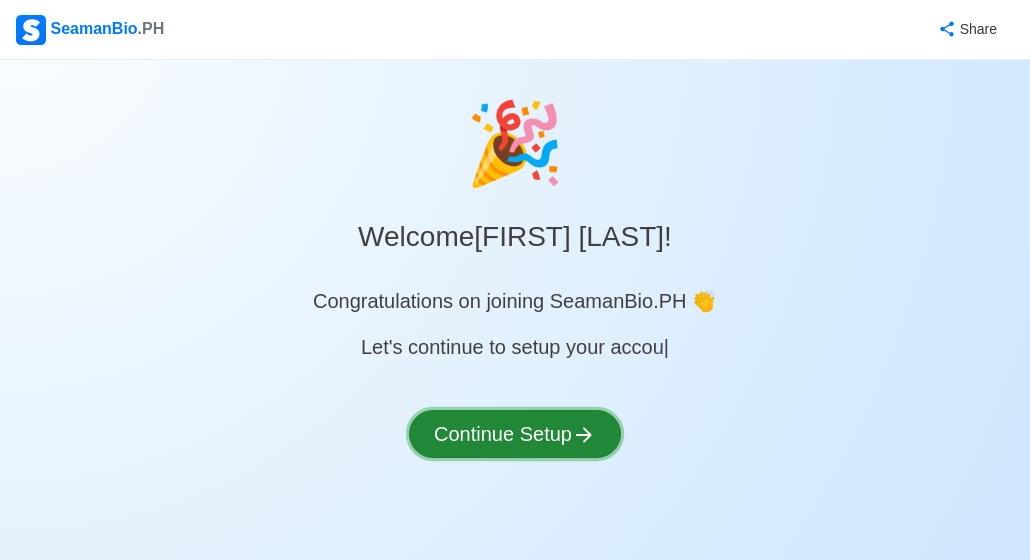 click on "Continue Setup" at bounding box center (515, 434) 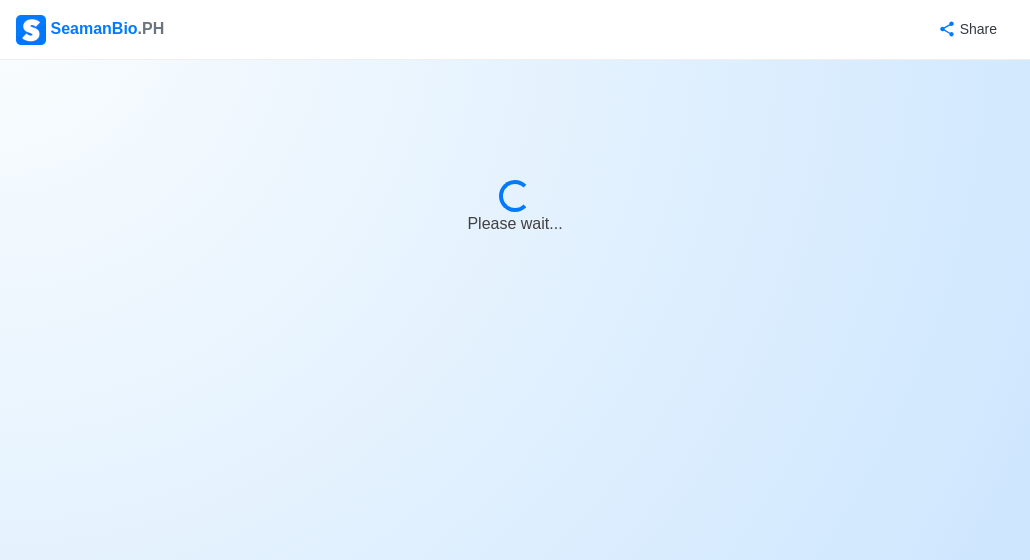 select on "Visible for Hiring" 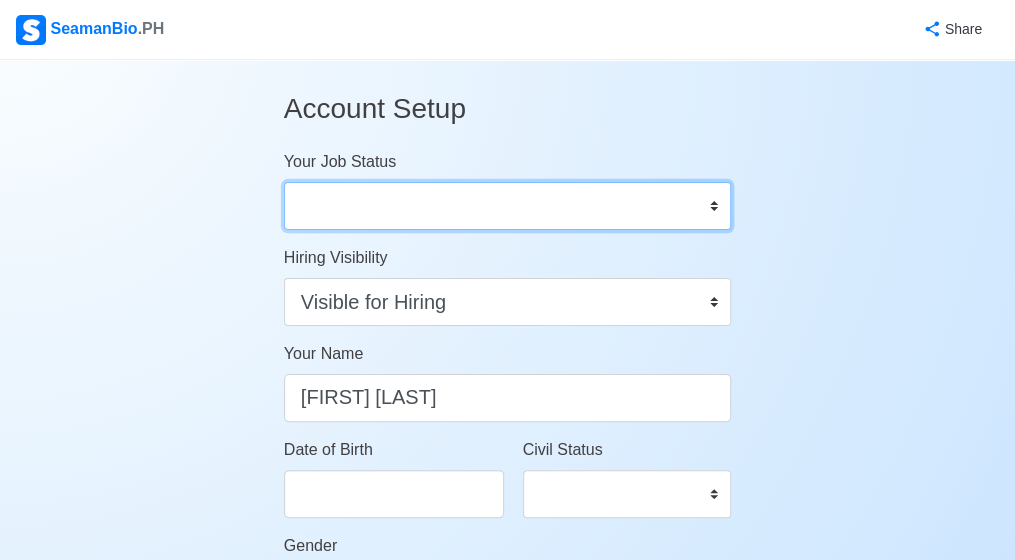 click on "Onboard Actively Looking for Job Not Looking for Job" at bounding box center (508, 206) 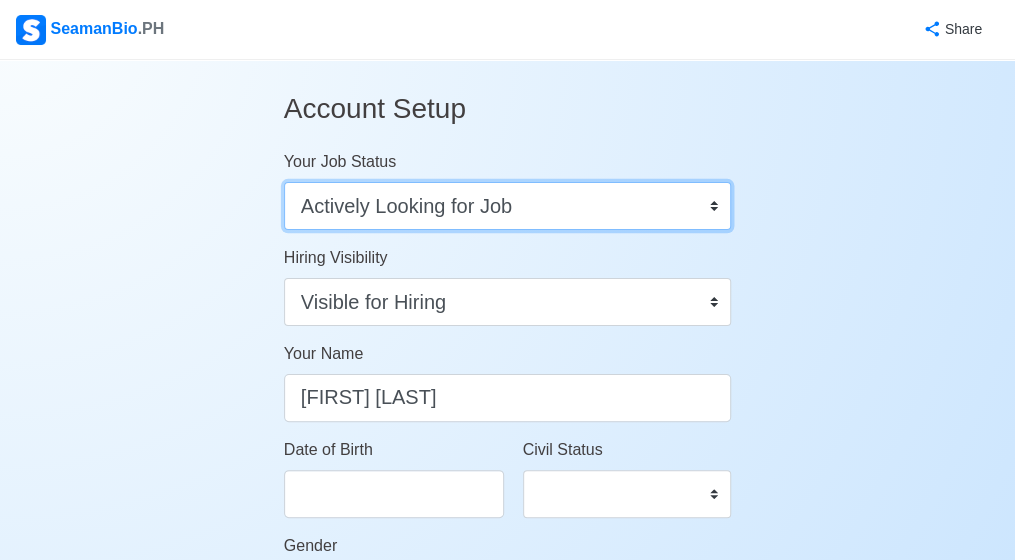 click on "Onboard Actively Looking for Job Not Looking for Job" at bounding box center (508, 206) 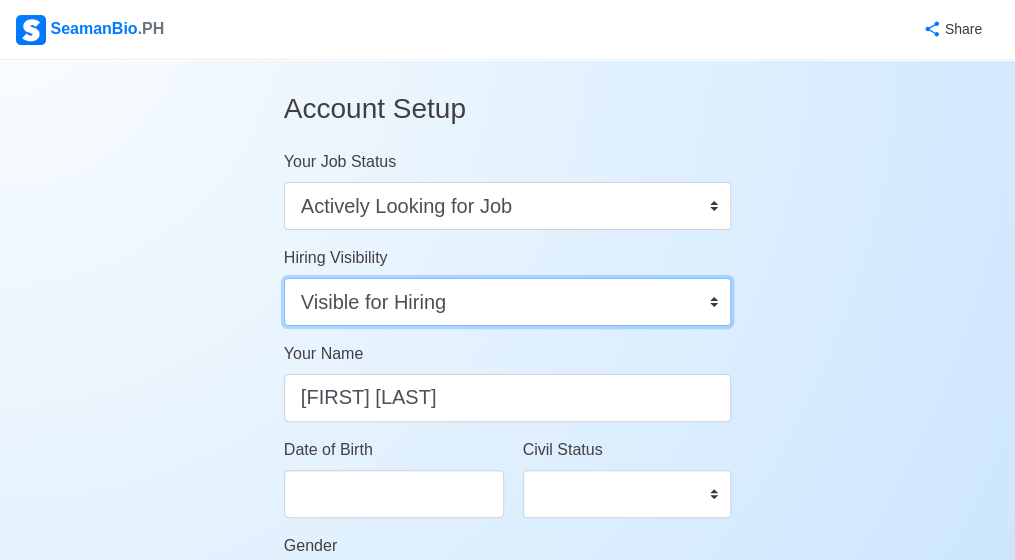 click on "Visible for Hiring Not Visible for Hiring" at bounding box center [508, 302] 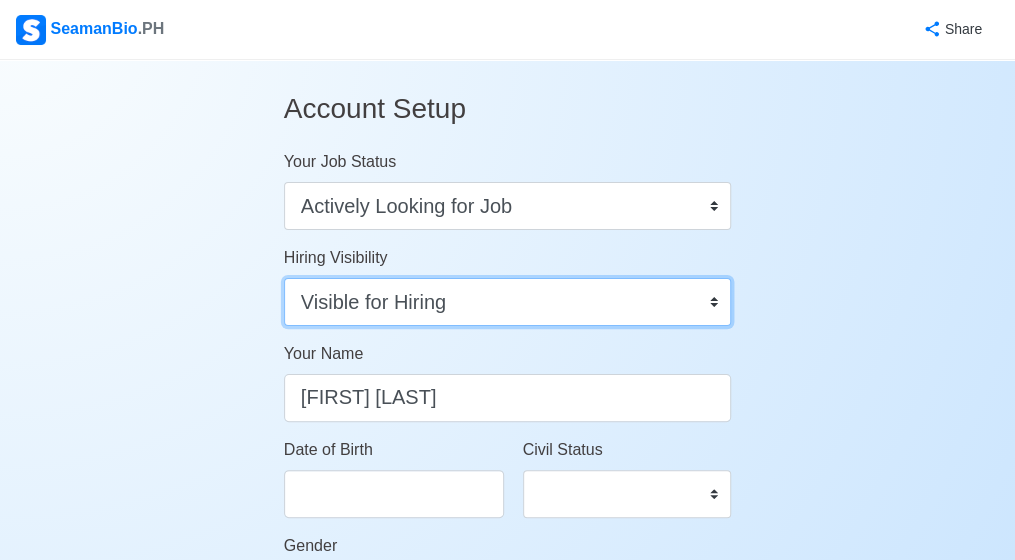 click on "Visible for Hiring Not Visible for Hiring" at bounding box center (508, 302) 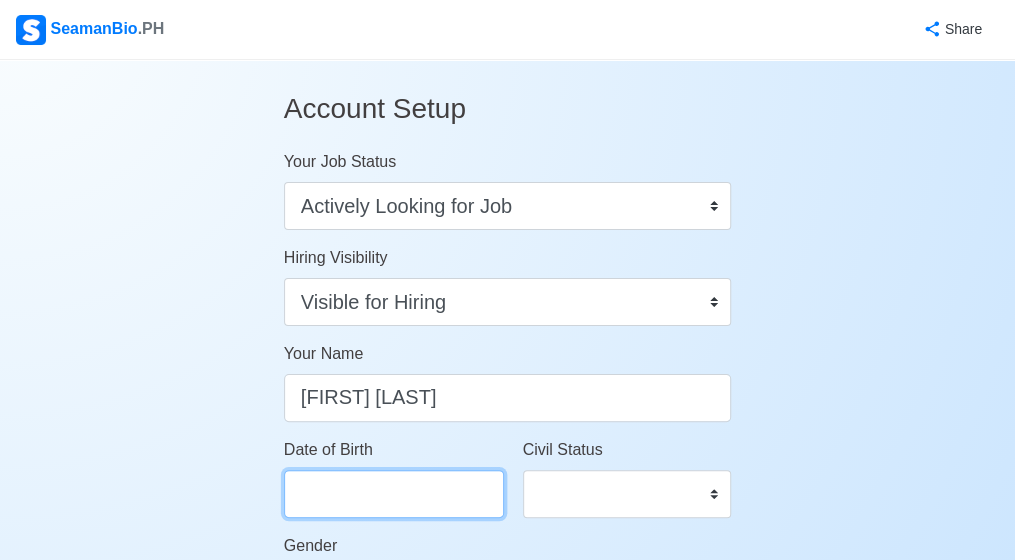 select on "****" 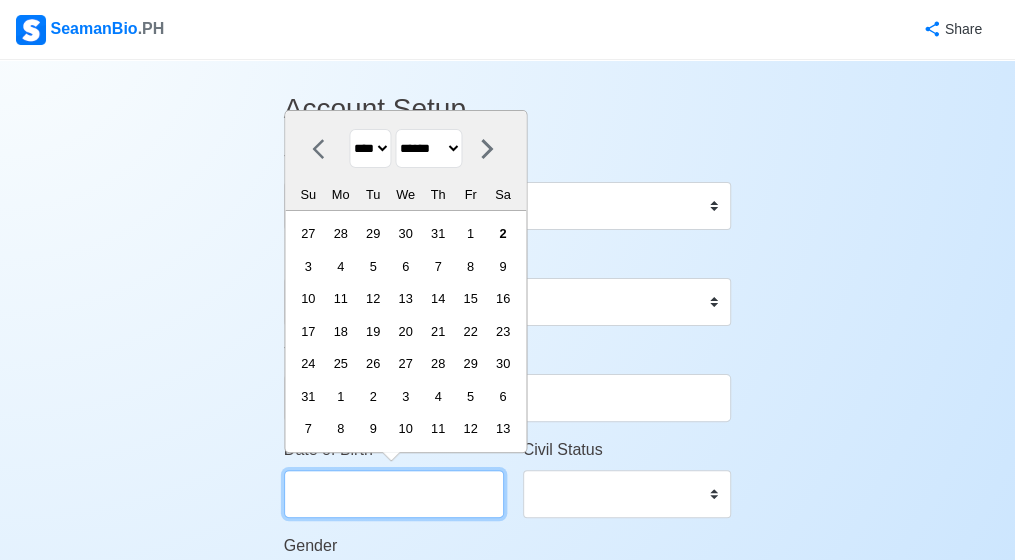 click on "Date of Birth" at bounding box center [394, 494] 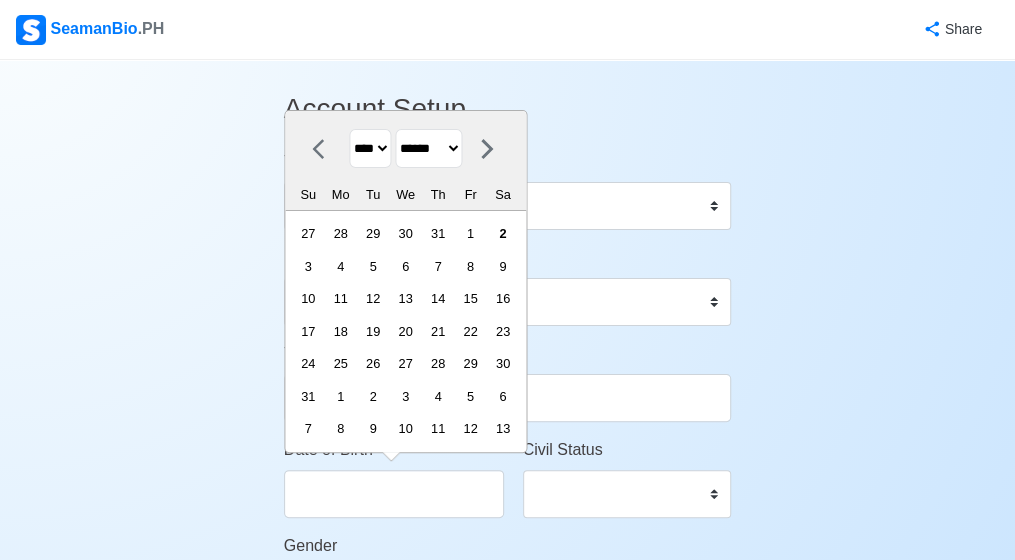 click on "**** **** **** **** **** **** **** **** **** **** **** **** **** **** **** **** **** **** **** **** **** **** **** **** **** **** **** **** **** **** **** **** **** **** **** **** **** **** **** **** **** **** **** **** **** **** **** **** **** **** **** **** **** **** **** **** **** **** **** **** **** **** **** **** **** **** **** **** **** **** **** **** **** **** **** **** **** **** **** **** **** **** **** **** **** **** **** **** **** **** **** **** **** **** **** **** **** **** **** **** **** **** **** **** **** ****" at bounding box center [370, 148] 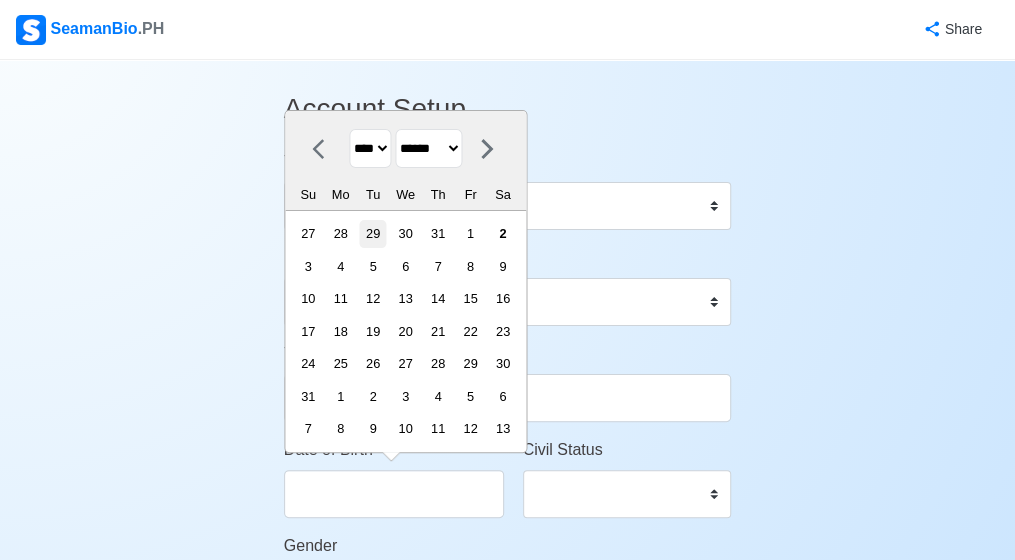 select on "****" 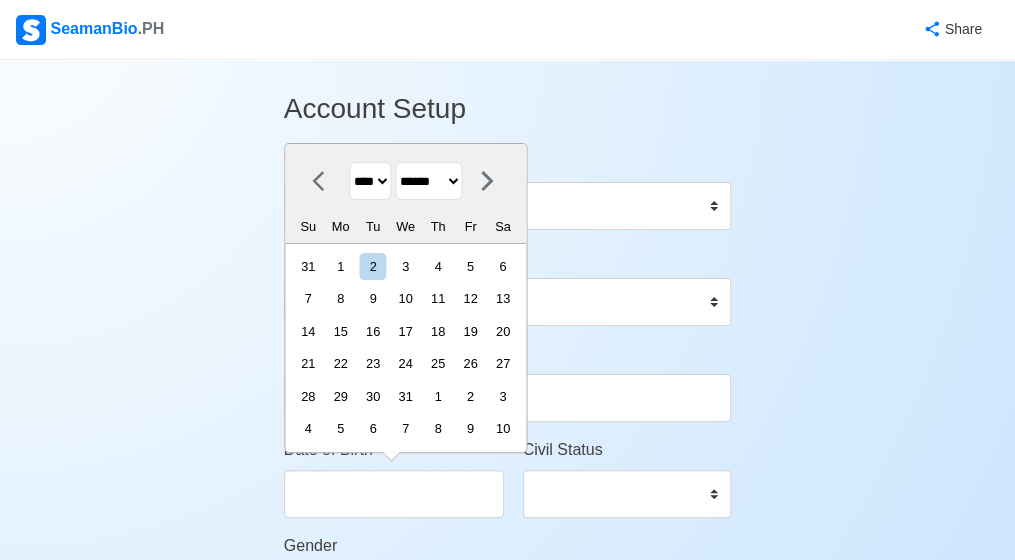 click on "******* ******** ***** ***** *** **** **** ****** ********* ******* ******** ********" at bounding box center [428, 181] 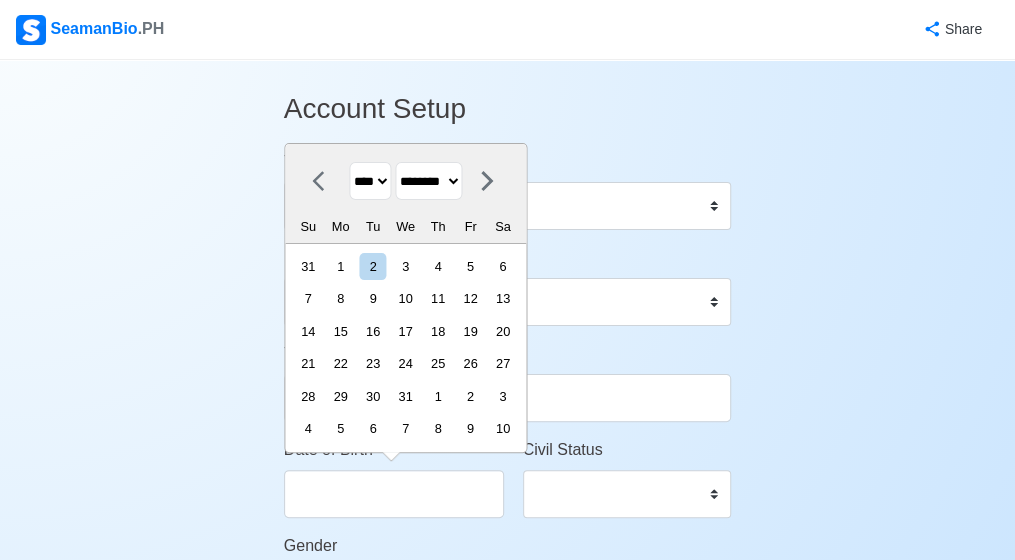 click on "******* ******** ***** ***** *** **** **** ****** ********* ******* ******** ********" at bounding box center (428, 181) 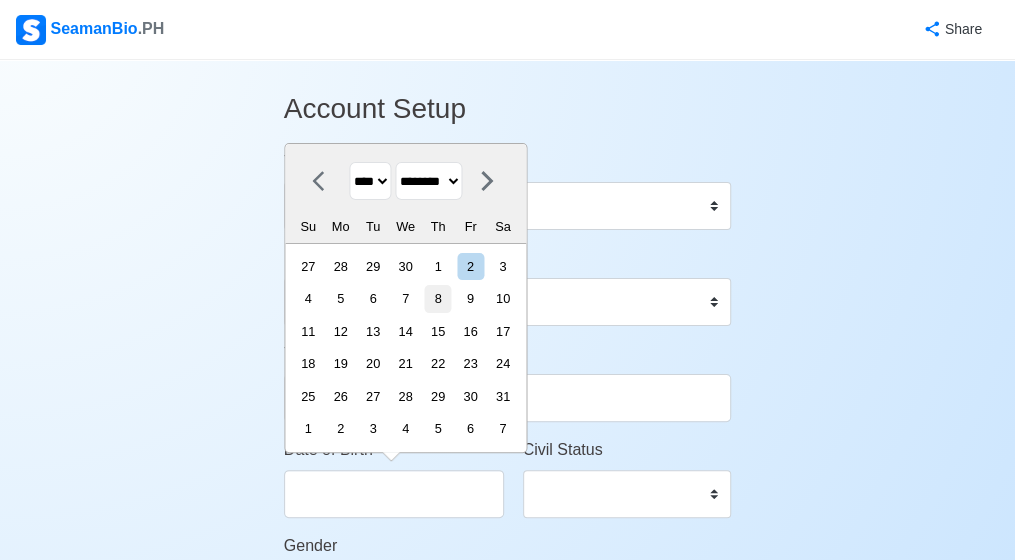 click on "8" at bounding box center [437, 298] 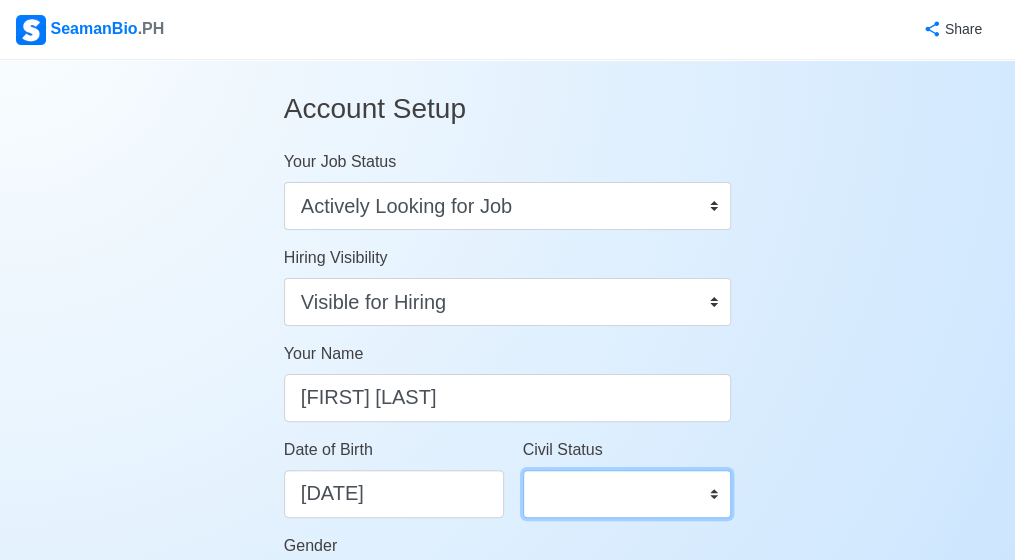 click on "Single Married Widowed Separated" at bounding box center [627, 494] 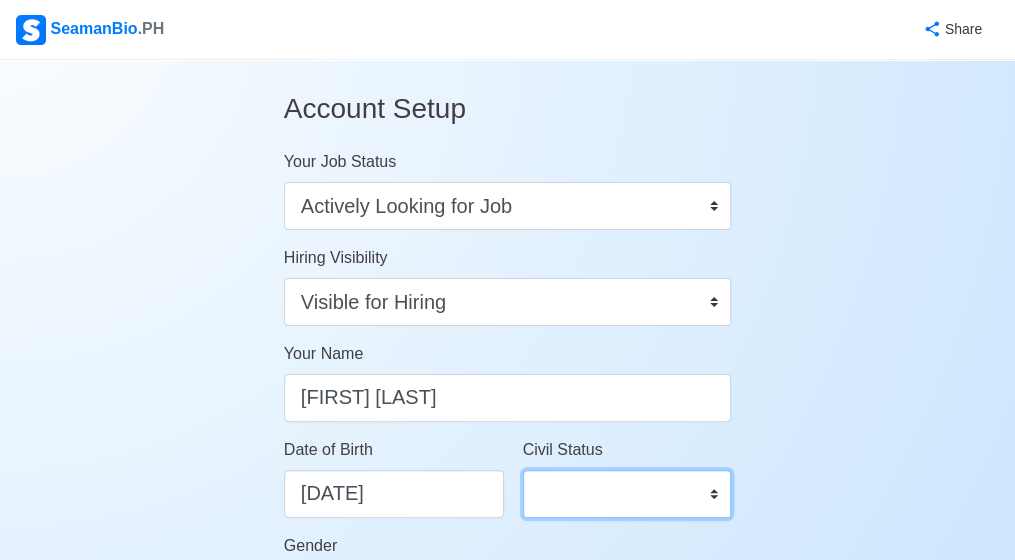select on "Married" 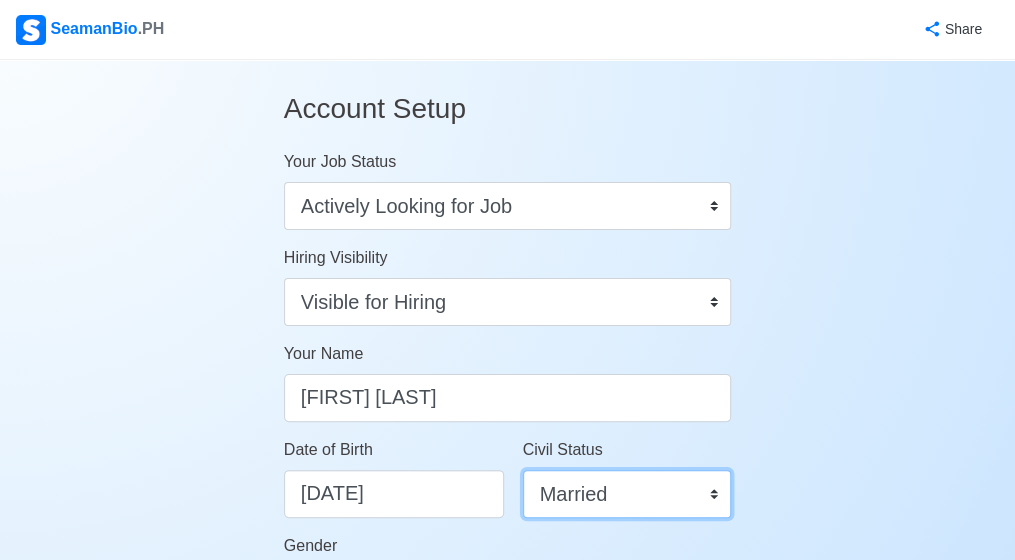 click on "Single Married Widowed Separated" at bounding box center (627, 494) 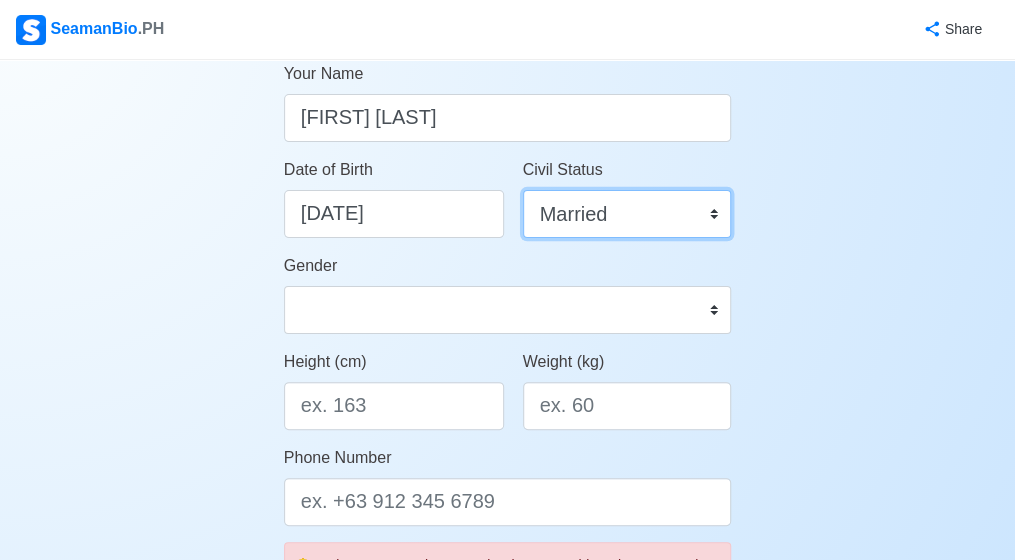 scroll, scrollTop: 320, scrollLeft: 0, axis: vertical 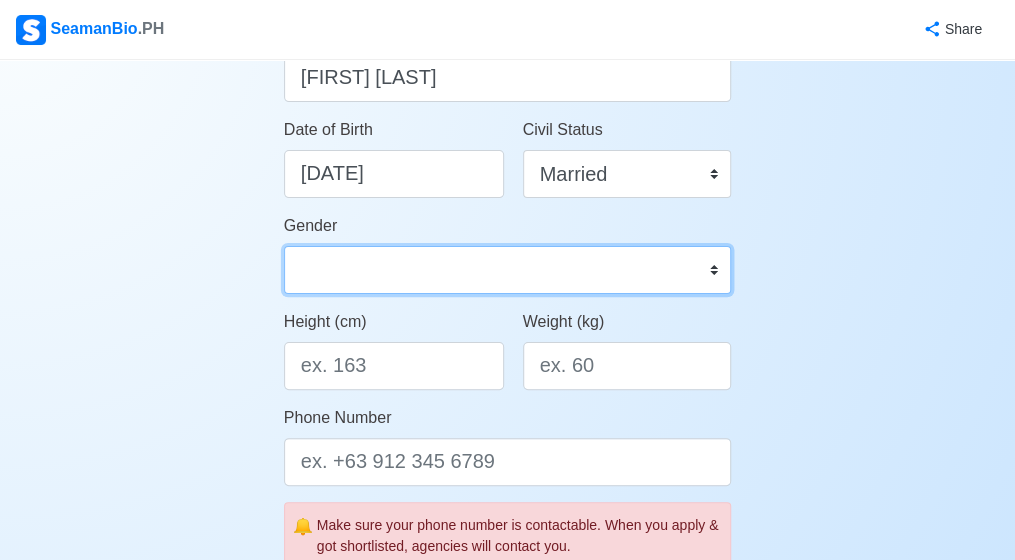 click on "Male Female" at bounding box center [508, 270] 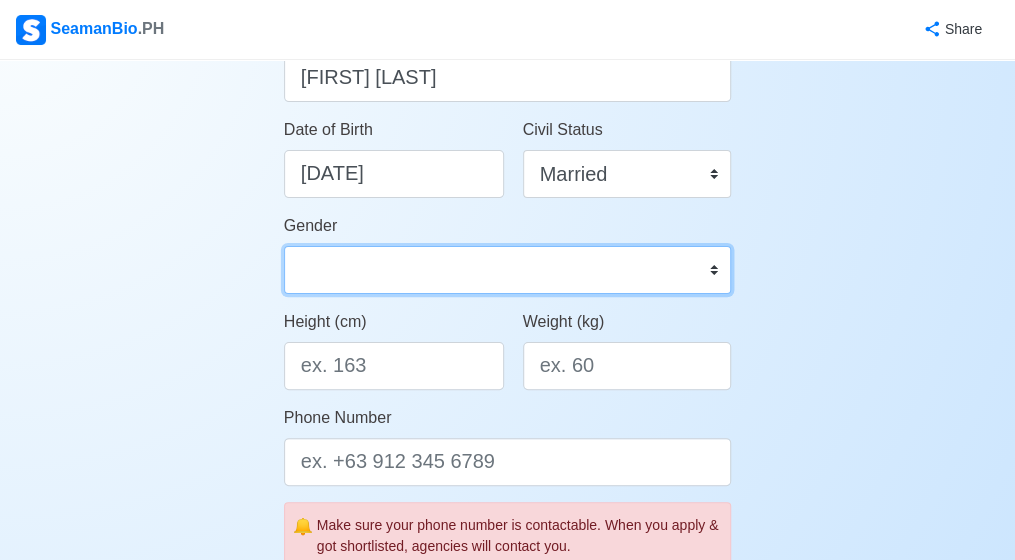 select on "Male" 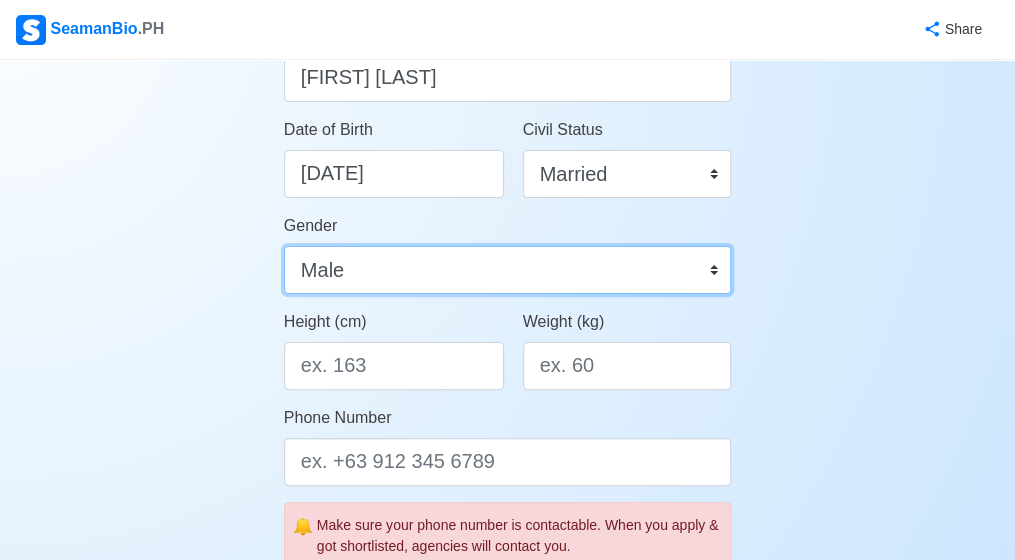 click on "Male Female" at bounding box center [508, 270] 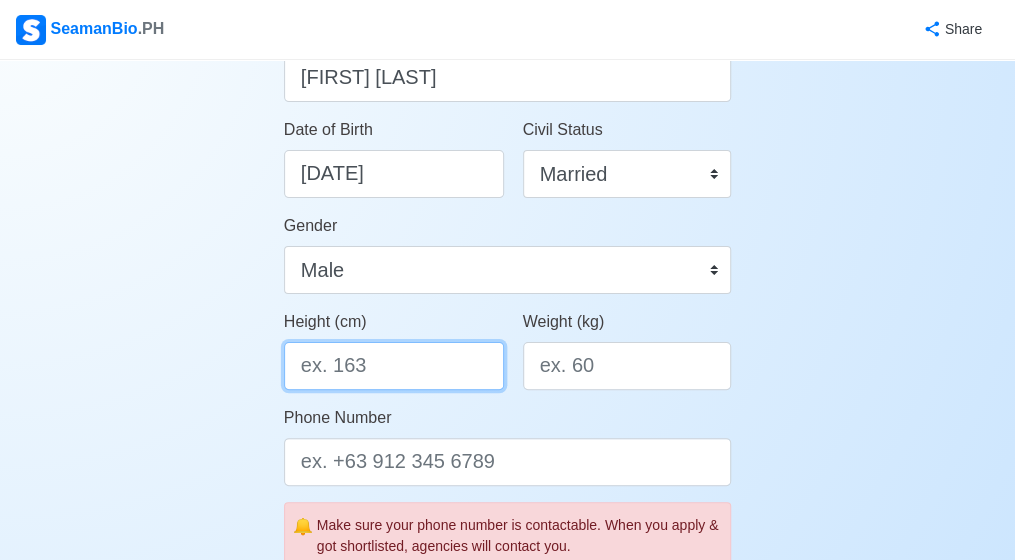 click on "Height (cm)" at bounding box center (394, 366) 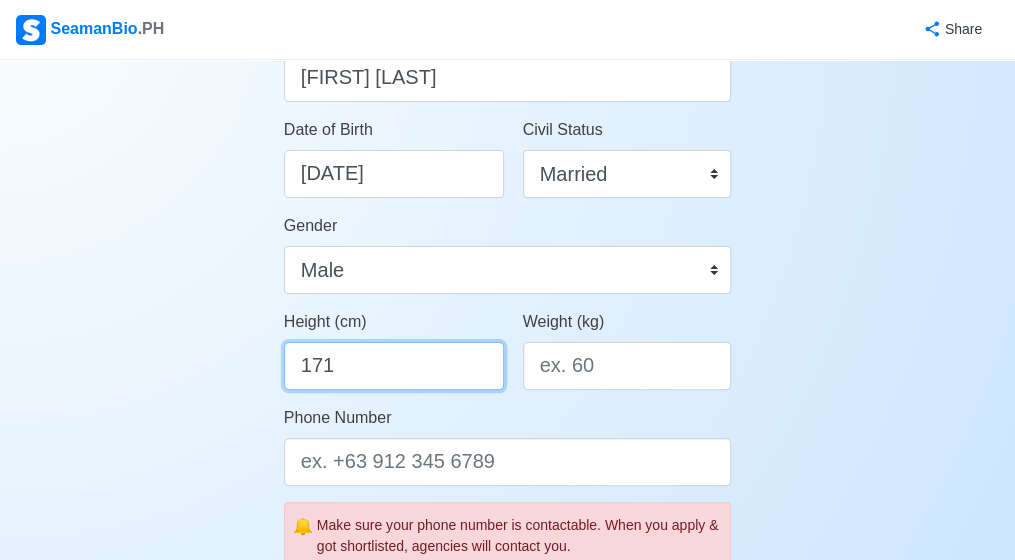 type on "171" 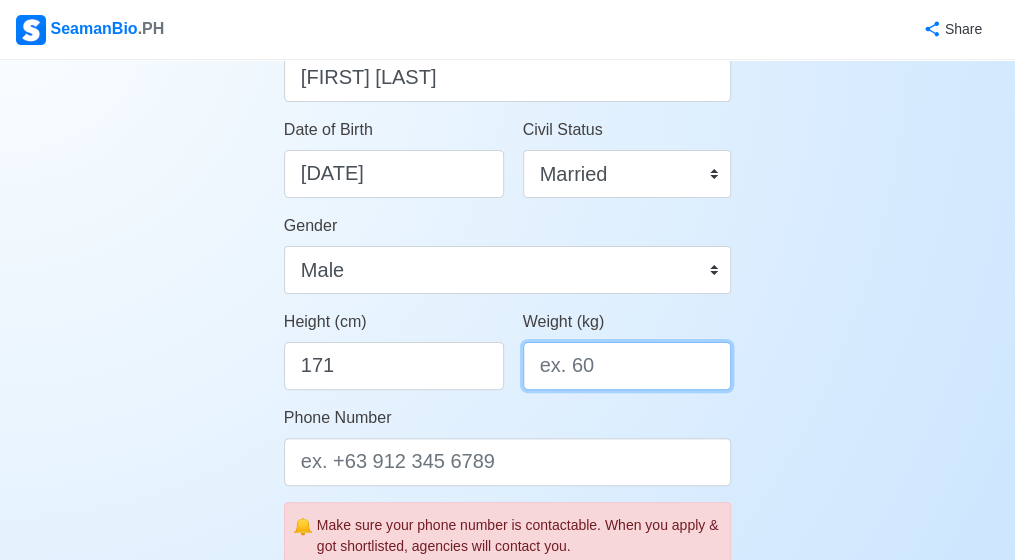 click on "Weight (kg)" at bounding box center [627, 366] 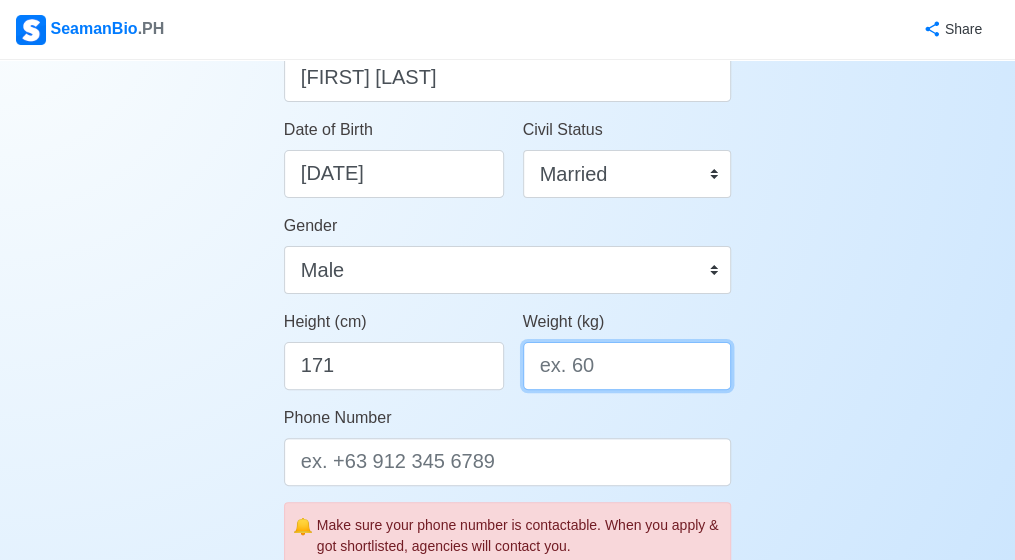 click on "Weight (kg)" at bounding box center (627, 366) 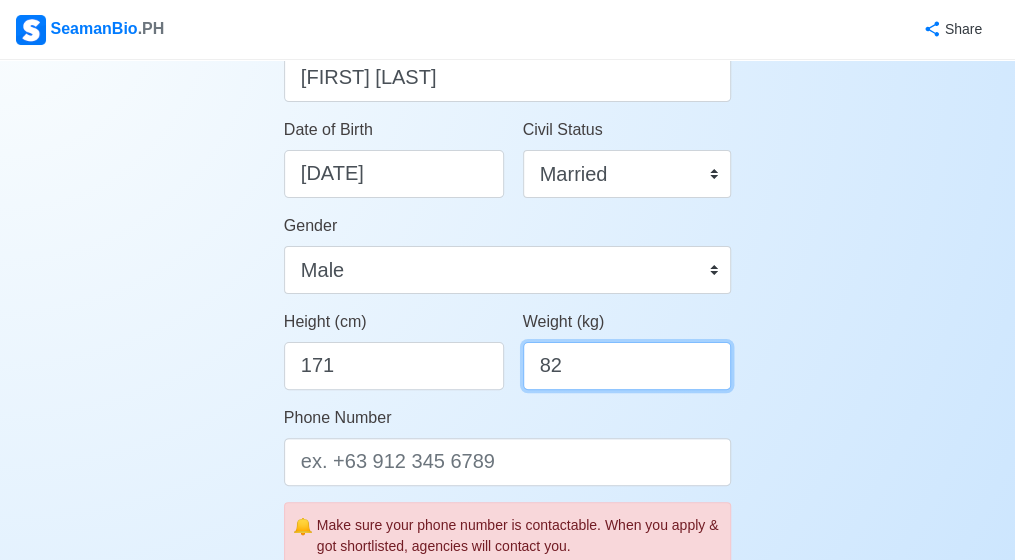 type on "82" 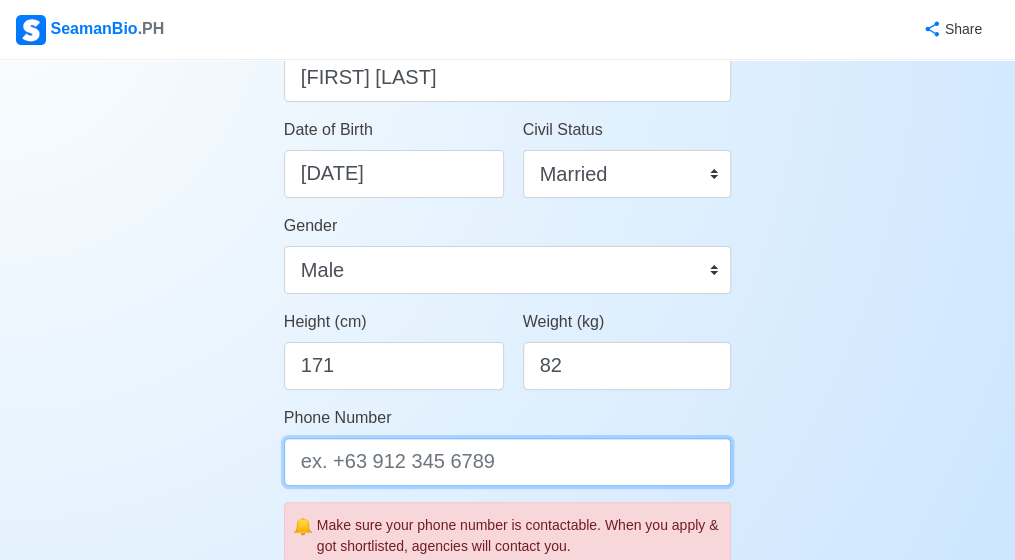 click on "Phone Number" at bounding box center (508, 462) 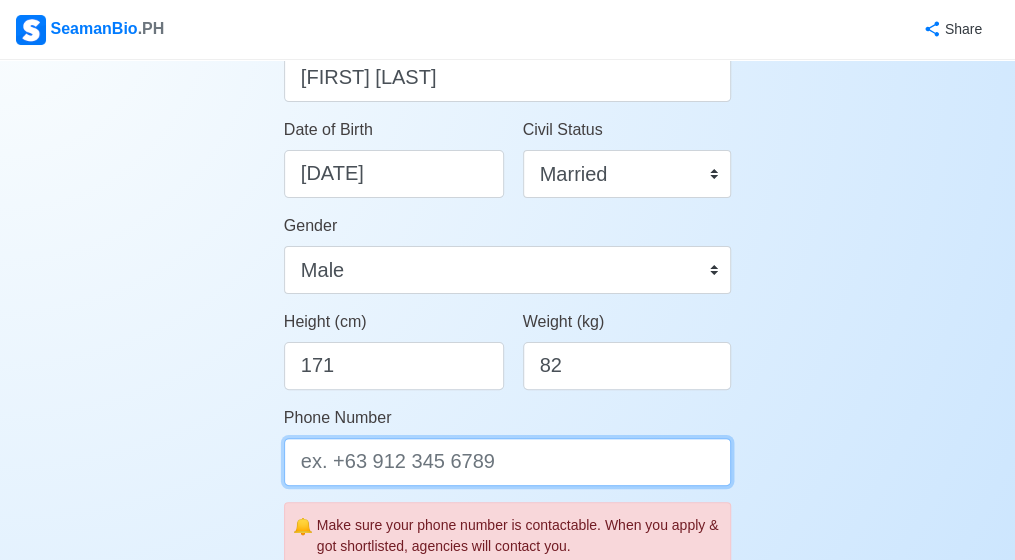 click on "Phone Number" at bounding box center [508, 462] 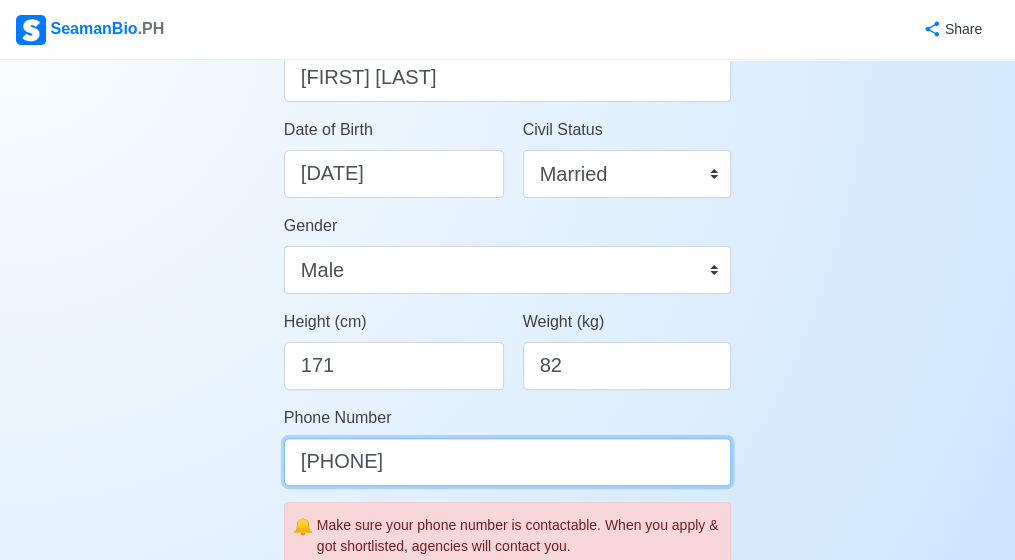 click on "639672644764" at bounding box center [508, 462] 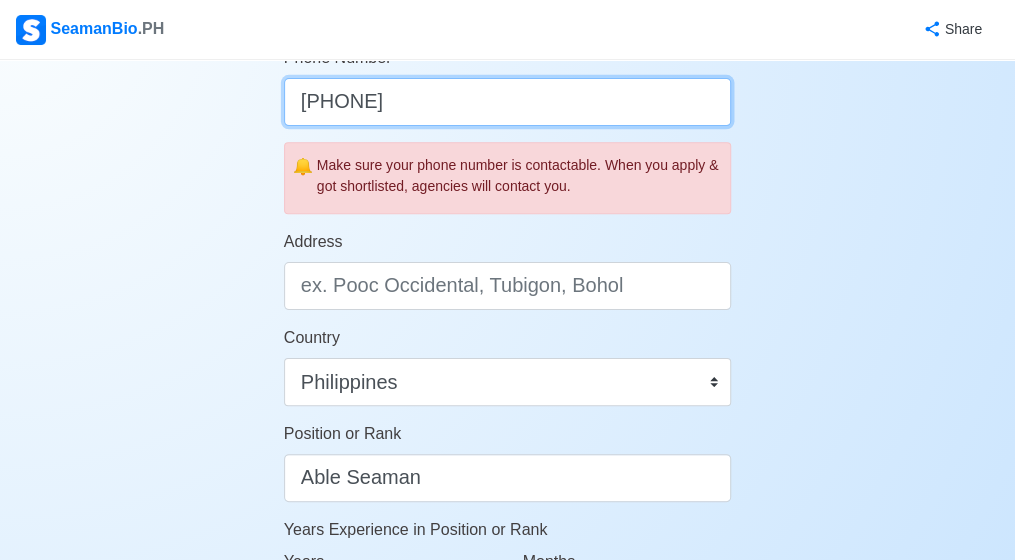 scroll, scrollTop: 693, scrollLeft: 0, axis: vertical 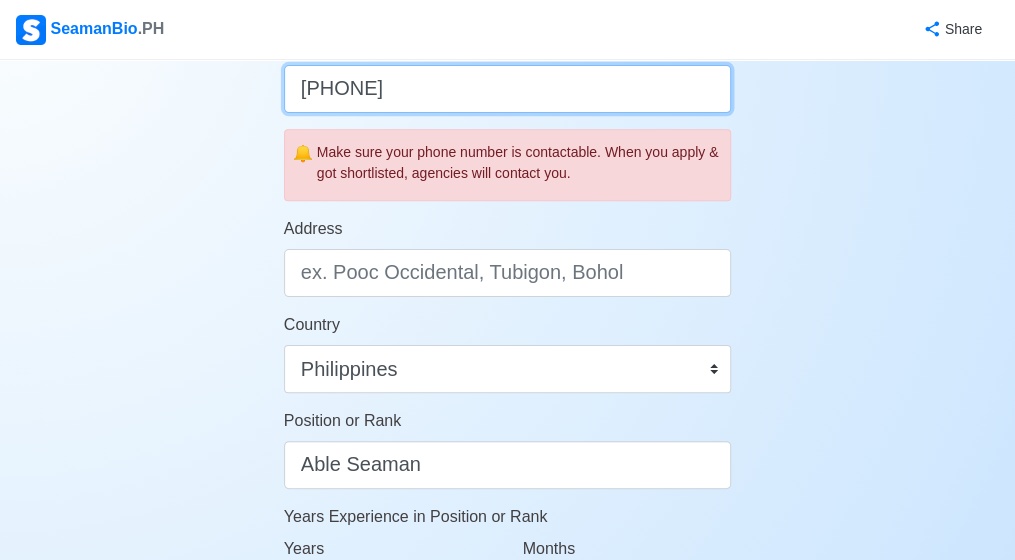 type on "[PHONE]" 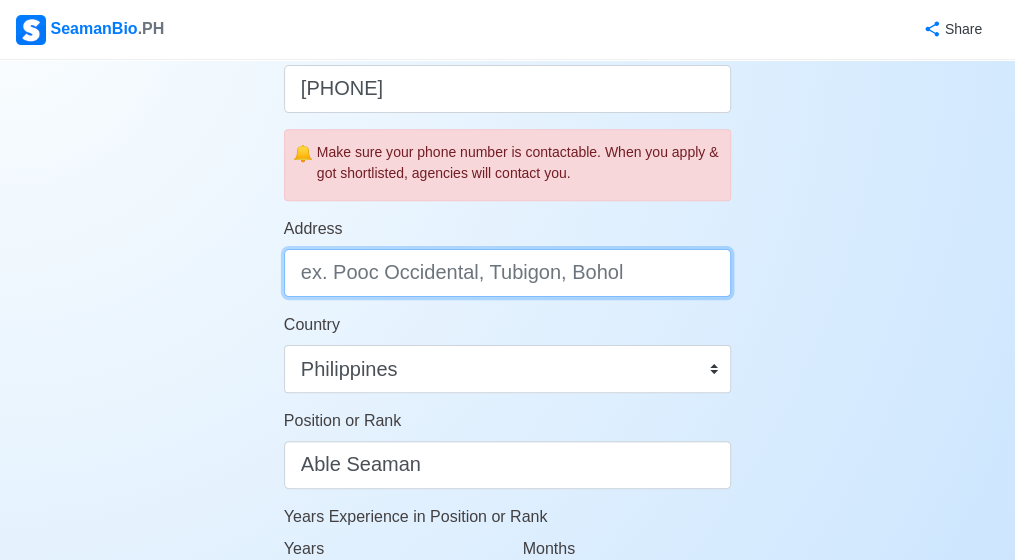 click on "Address" at bounding box center (508, 273) 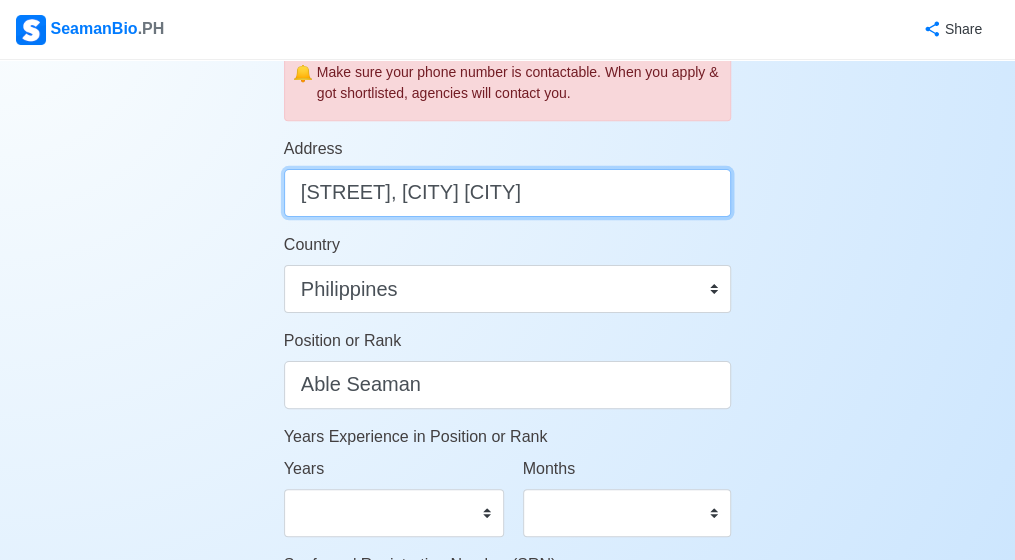 scroll, scrollTop: 932, scrollLeft: 0, axis: vertical 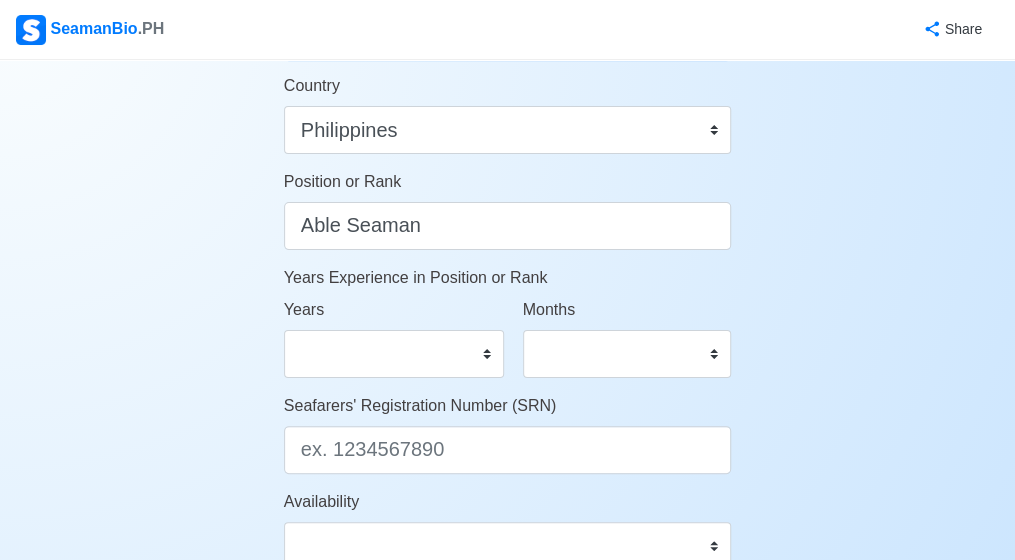 type on "Purok Avancena, Upper Sibatang Pagadian City" 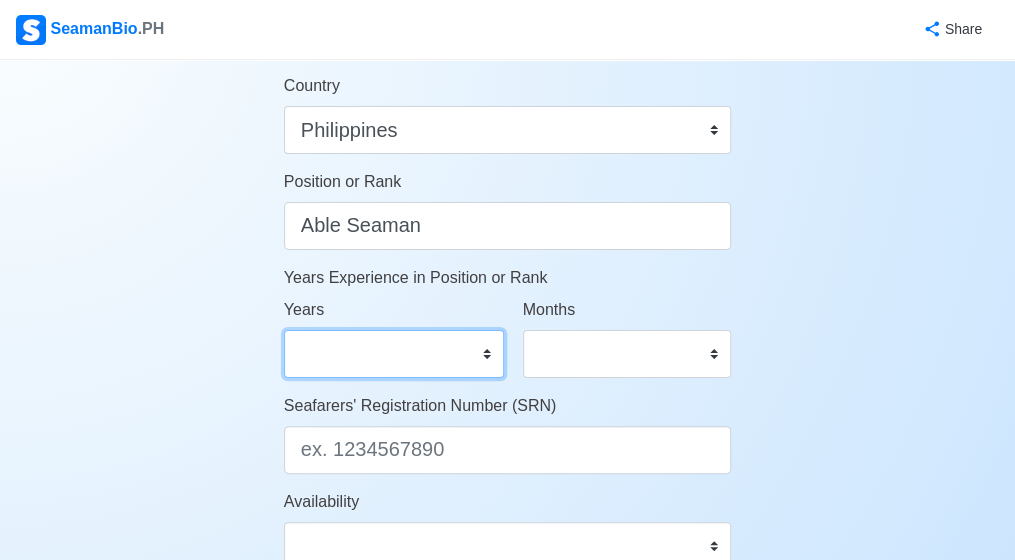 click on "0 1 2 3 4 5 6 7 8 9 10 11 12 13 14 15 16 17 18 19 20 21 22 23 24 25 26 27 28 29 30 31 32 33 34 35 36 37 38 39 40 41 42 43 44 45 46 47 48 49 50" at bounding box center [394, 354] 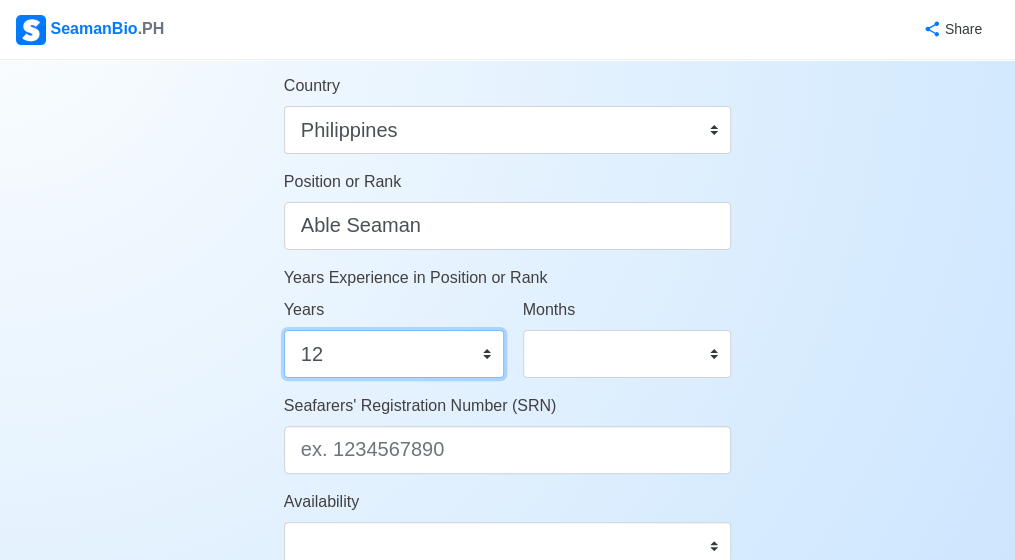 click on "0 1 2 3 4 5 6 7 8 9 10 11 12 13 14 15 16 17 18 19 20 21 22 23 24 25 26 27 28 29 30 31 32 33 34 35 36 37 38 39 40 41 42 43 44 45 46 47 48 49 50" at bounding box center [394, 354] 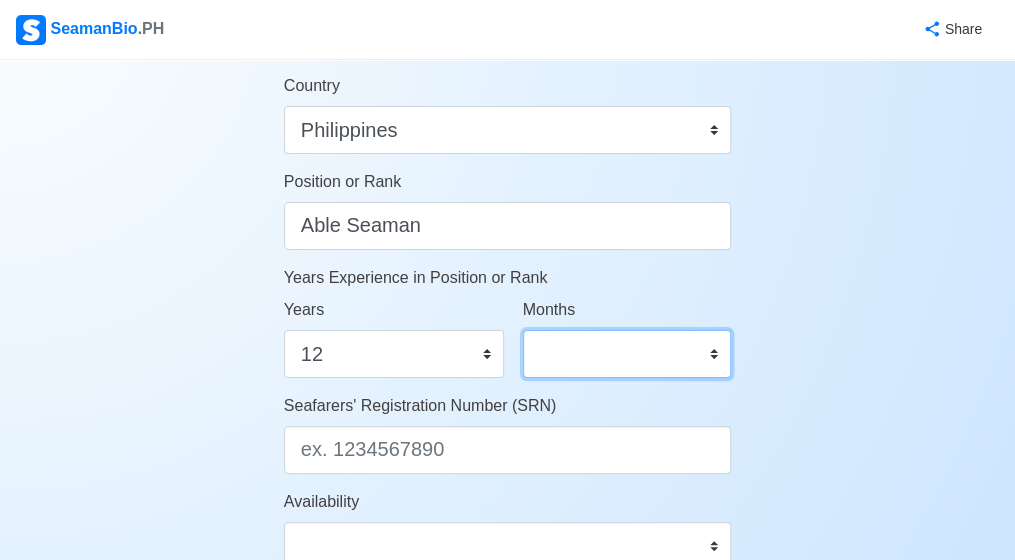 click on "0 1 2 3 4 5 6 7 8 9 10 11" at bounding box center (627, 354) 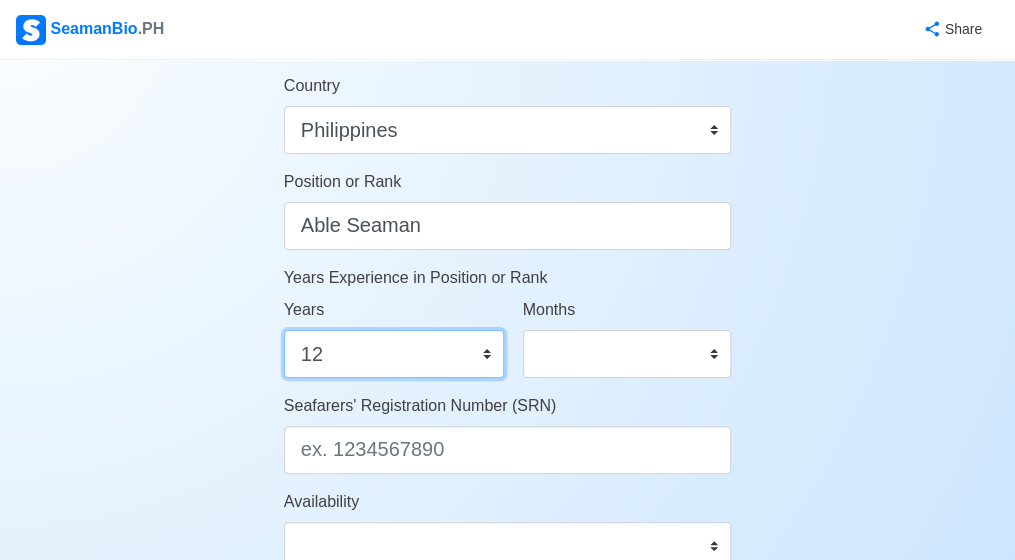 click on "0 1 2 3 4 5 6 7 8 9 10 11 12 13 14 15 16 17 18 19 20 21 22 23 24 25 26 27 28 29 30 31 32 33 34 35 36 37 38 39 40 41 42 43 44 45 46 47 48 49 50" at bounding box center (394, 354) 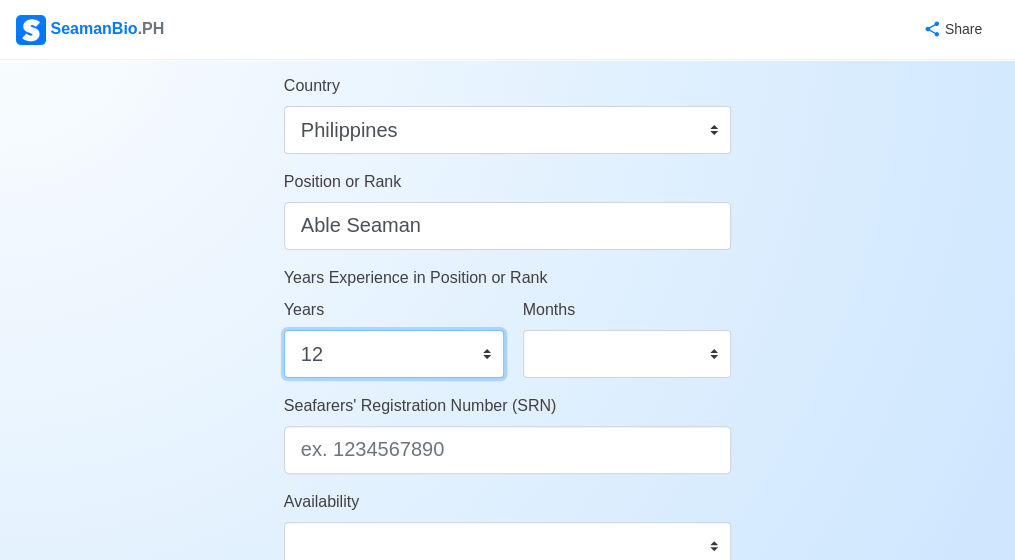 select on "4" 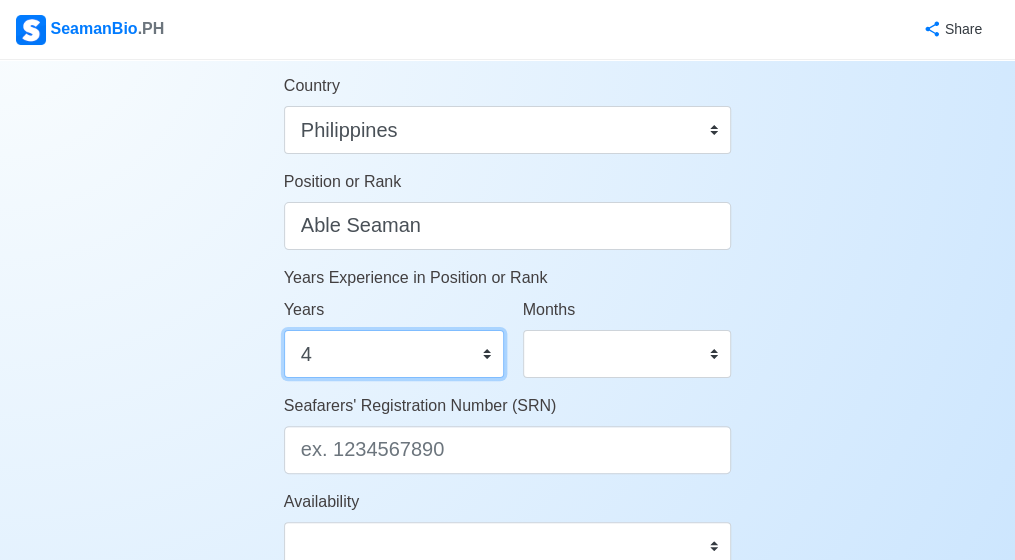 click on "0 1 2 3 4 5 6 7 8 9 10 11 12 13 14 15 16 17 18 19 20 21 22 23 24 25 26 27 28 29 30 31 32 33 34 35 36 37 38 39 40 41 42 43 44 45 46 47 48 49 50" at bounding box center [394, 354] 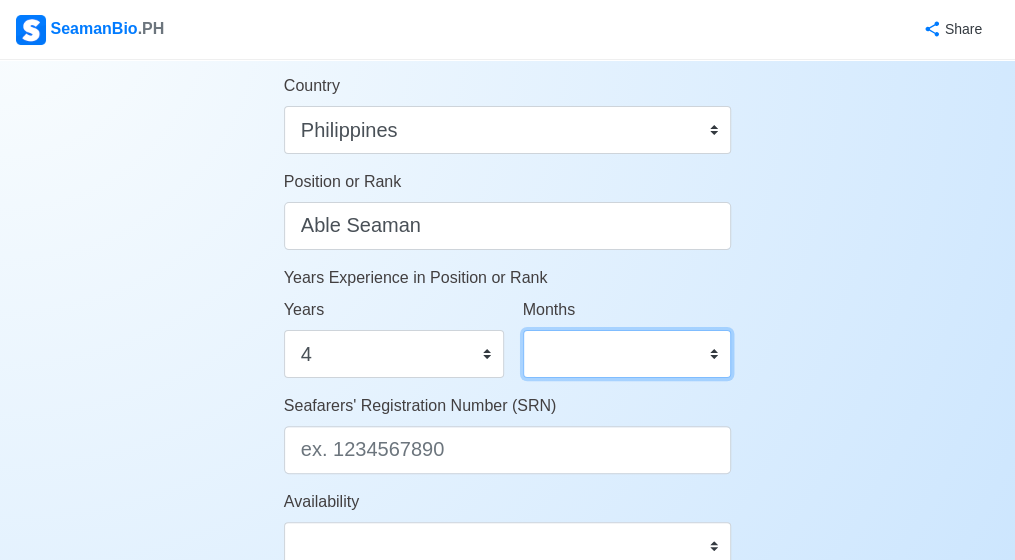 click on "0 1 2 3 4 5 6 7 8 9 10 11" at bounding box center (627, 354) 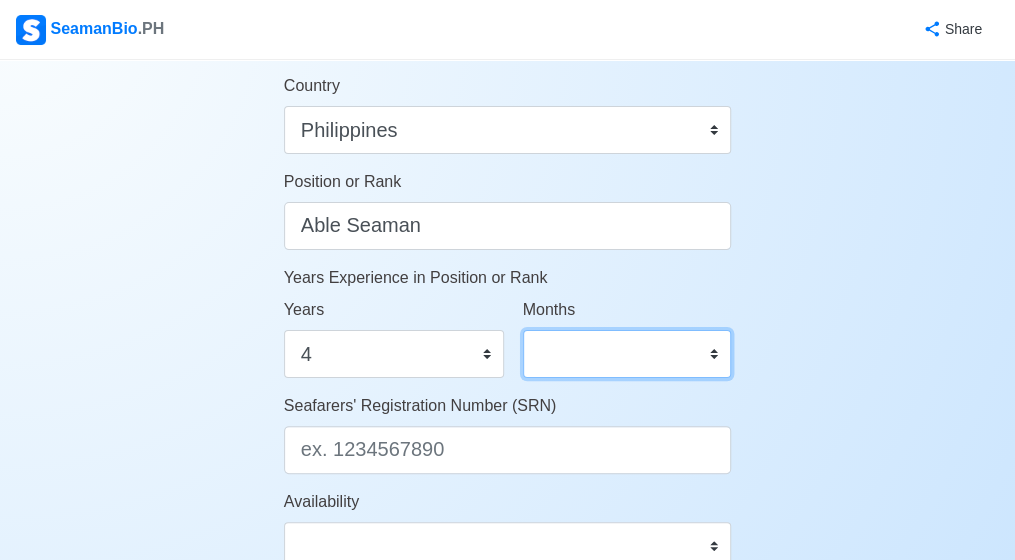 select on "6" 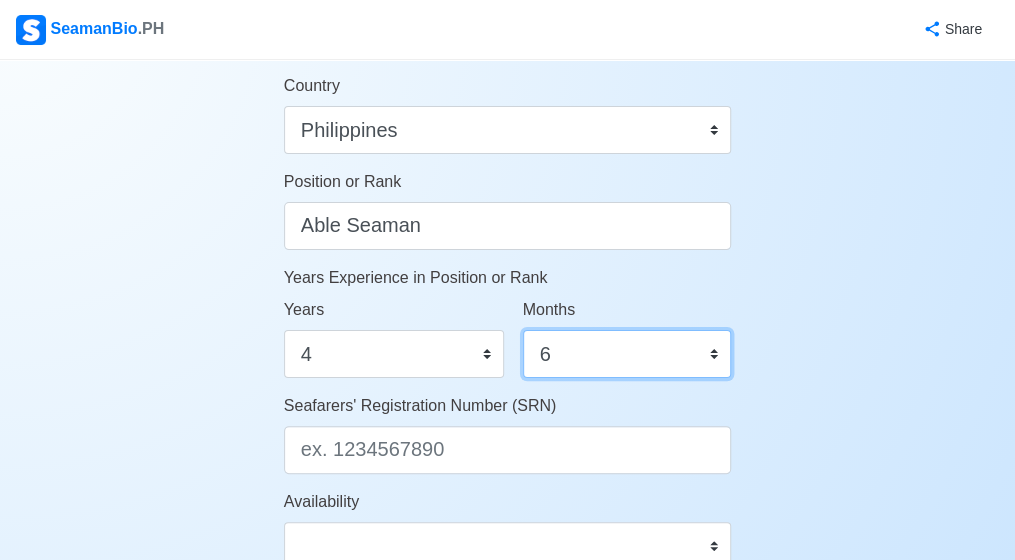 click on "0 1 2 3 4 5 6 7 8 9 10 11" at bounding box center (627, 354) 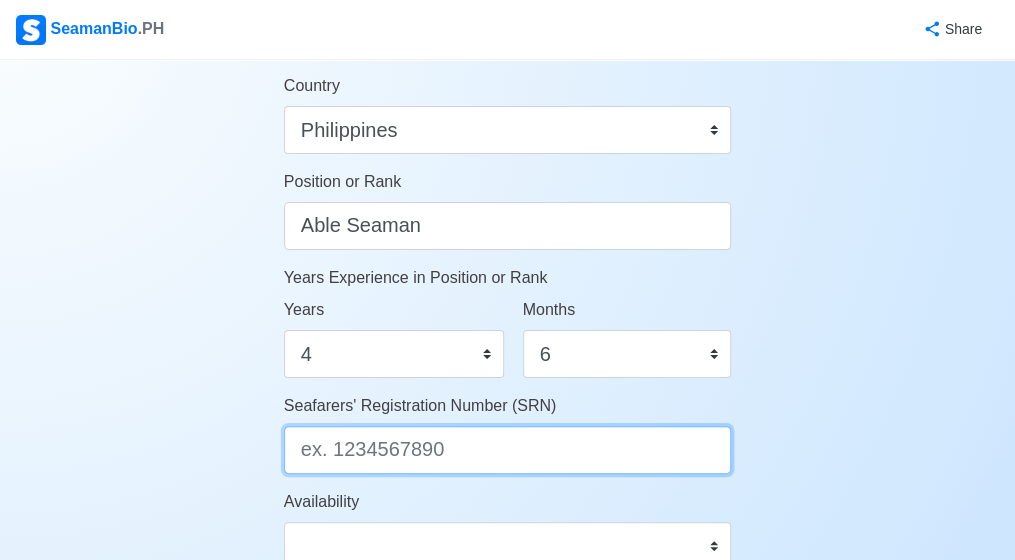 click on "Seafarers' Registration Number (SRN)" at bounding box center (508, 450) 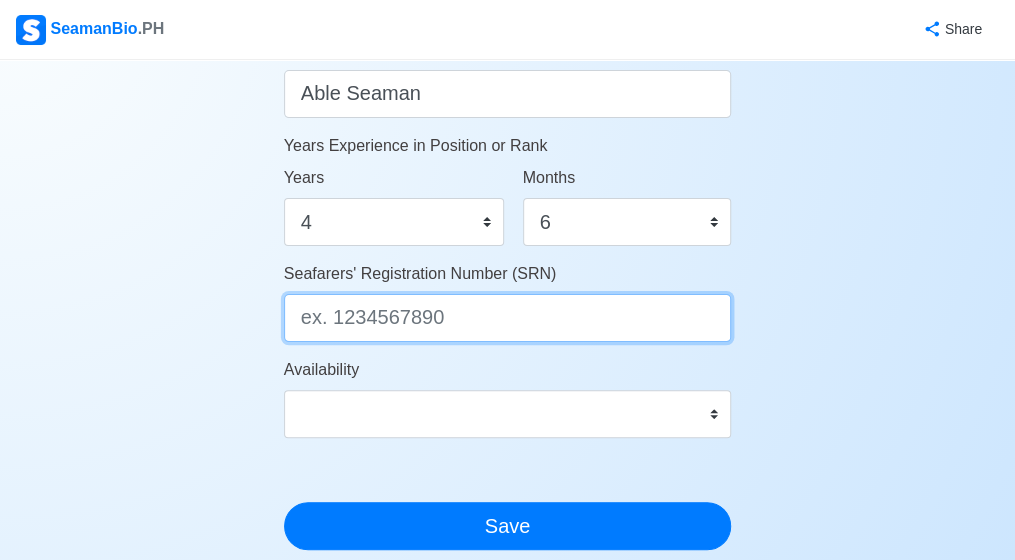 scroll, scrollTop: 1092, scrollLeft: 0, axis: vertical 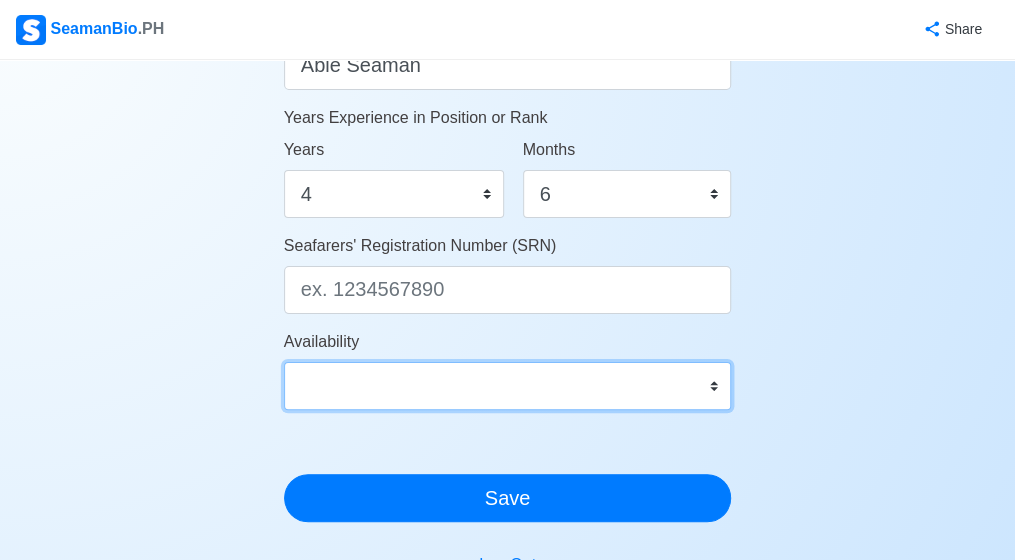 click on "Immediate Sep 2025  Oct 2025  Nov 2025  Dec 2025  Jan 2026  Feb 2026  Mar 2026  Apr 2026  May 2026" at bounding box center [508, 386] 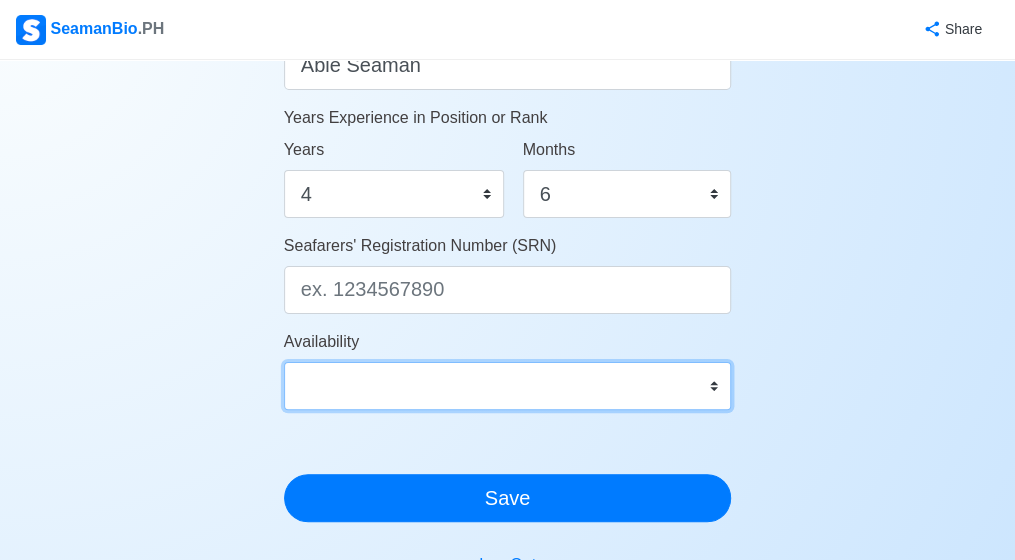 click on "Immediate Sep 2025  Oct 2025  Nov 2025  Dec 2025  Jan 2026  Feb 2026  Mar 2026  Apr 2026  May 2026" at bounding box center (508, 386) 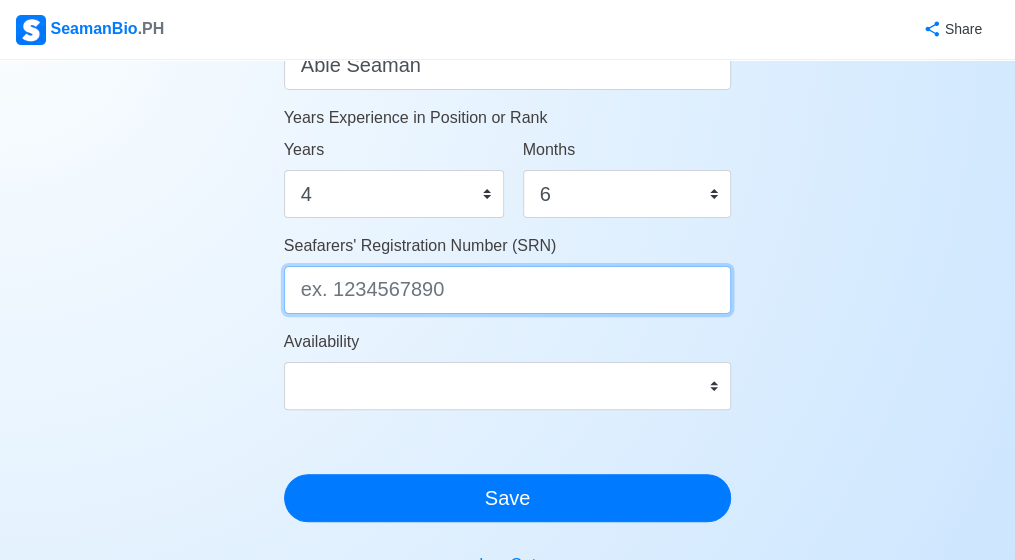 click on "Seafarers' Registration Number (SRN)" at bounding box center [508, 290] 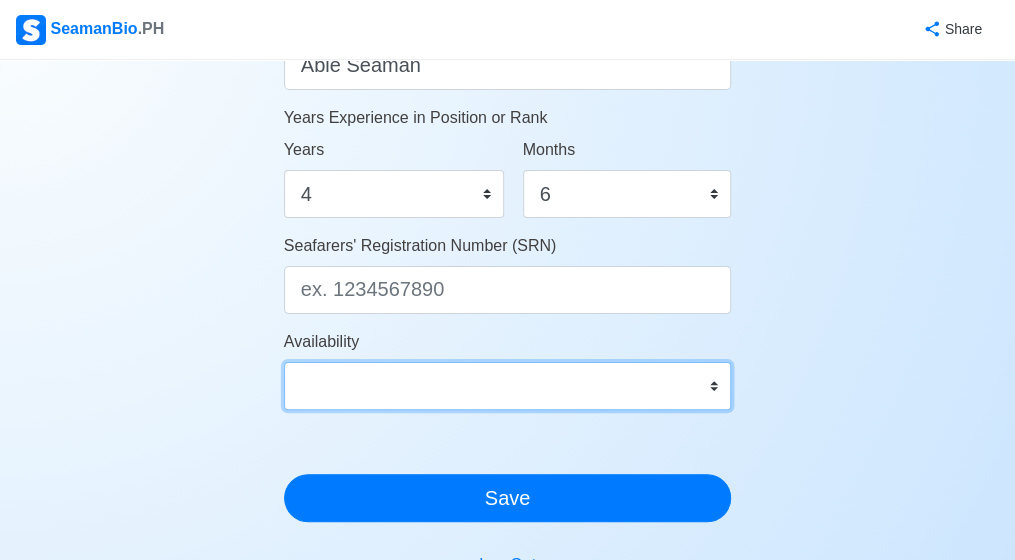 click on "Immediate Sep 2025  Oct 2025  Nov 2025  Dec 2025  Jan 2026  Feb 2026  Mar 2026  Apr 2026  May 2026" at bounding box center [508, 386] 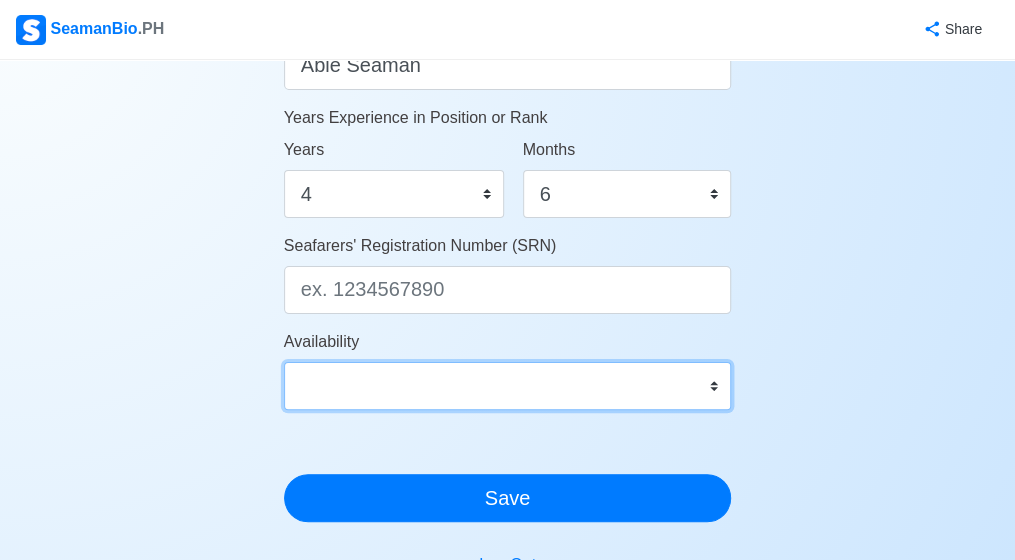 select on "4102416000000" 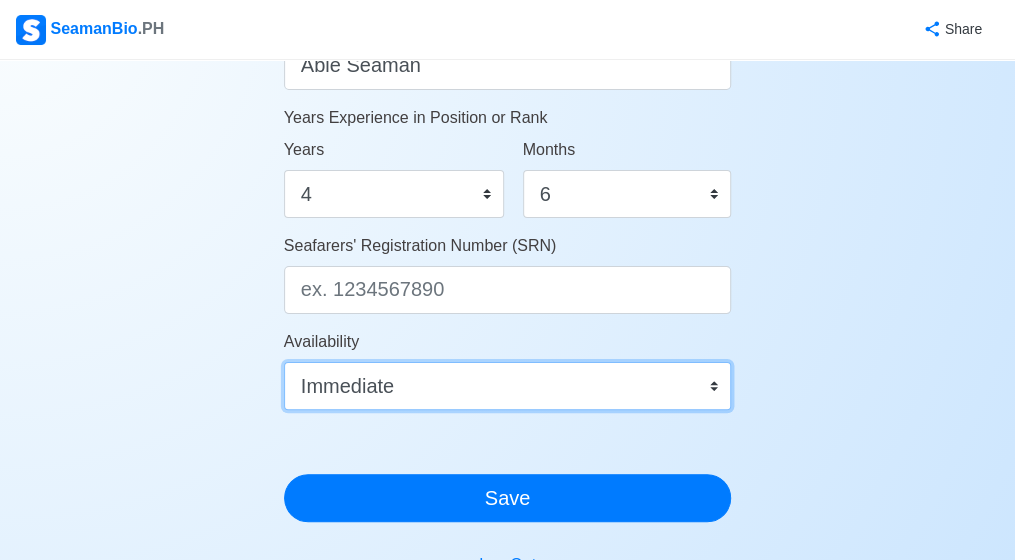 click on "Immediate Sep 2025  Oct 2025  Nov 2025  Dec 2025  Jan 2026  Feb 2026  Mar 2026  Apr 2026  May 2026" at bounding box center (508, 386) 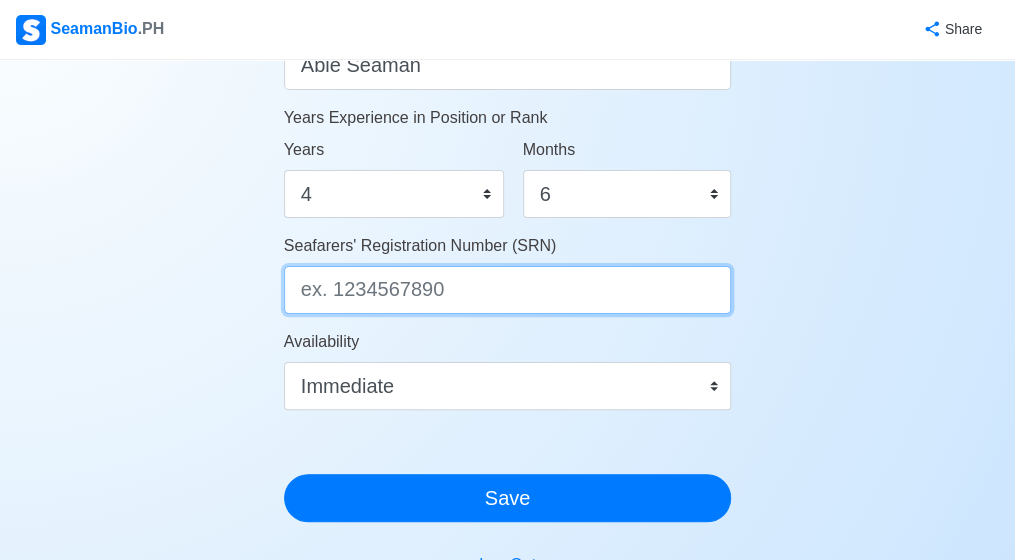 click on "Seafarers' Registration Number (SRN)" at bounding box center (508, 290) 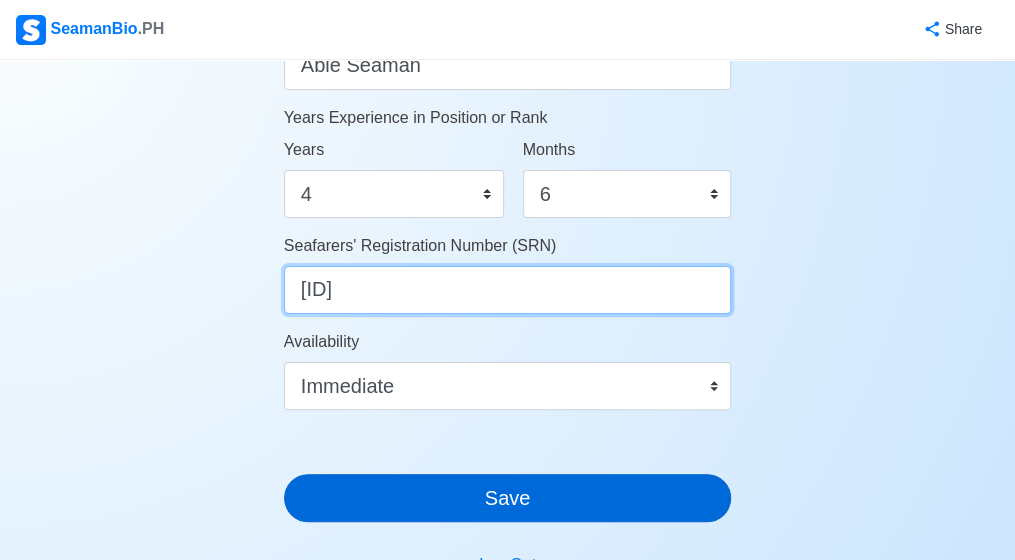 type on "[NUMBER]" 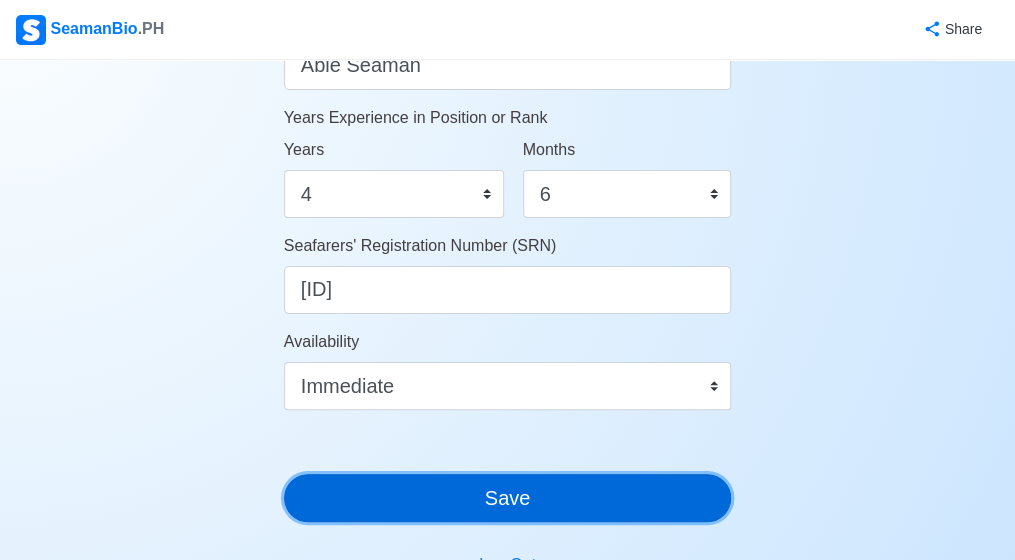 click on "Save" at bounding box center [508, 498] 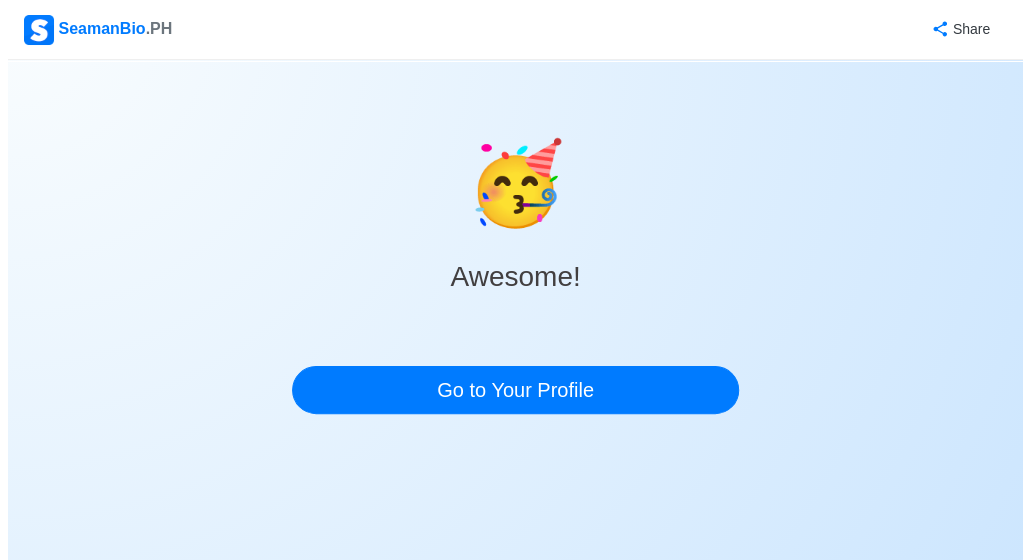 scroll, scrollTop: 0, scrollLeft: 0, axis: both 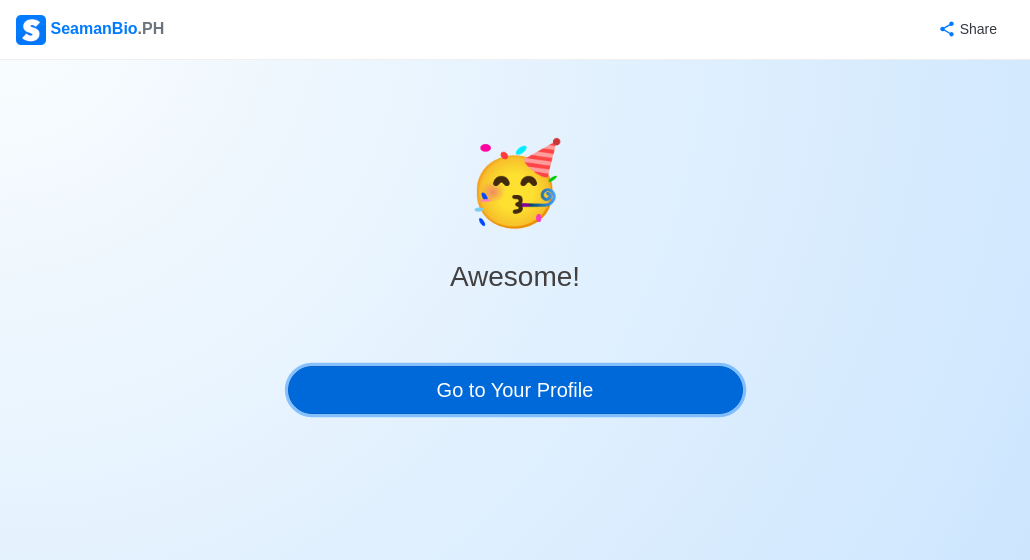 click on "Go to Your Profile" at bounding box center (515, 390) 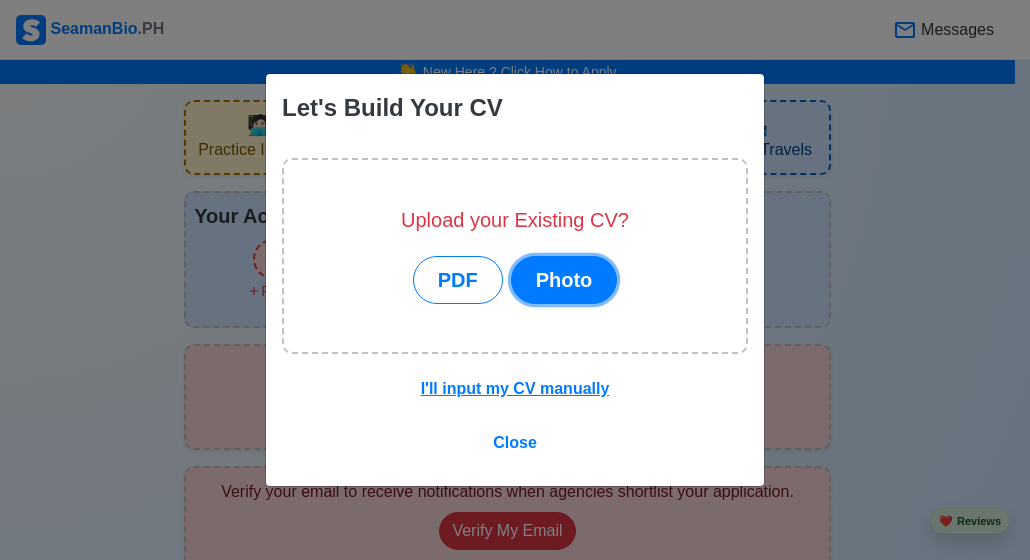 click on "Photo" at bounding box center (564, 280) 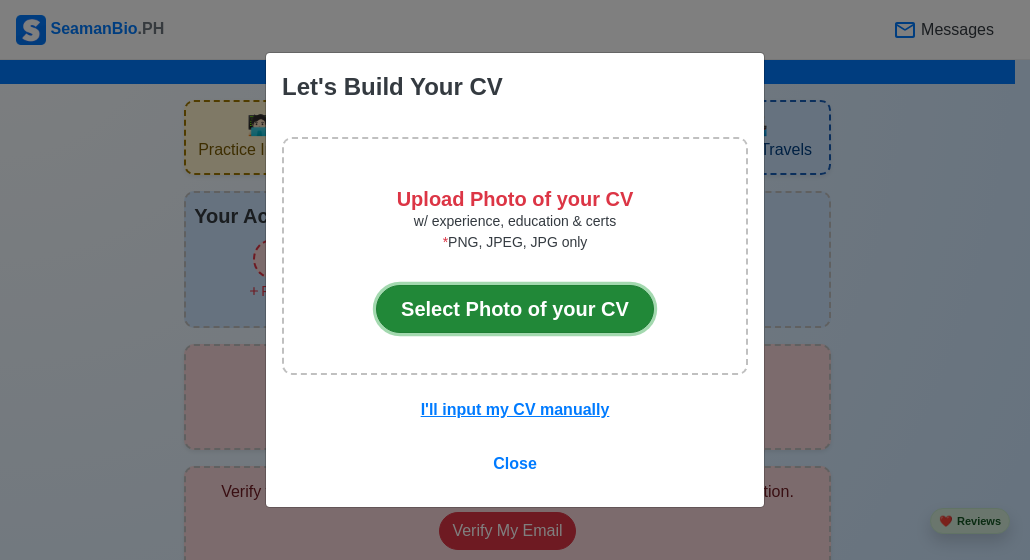 click on "Select Photo of your CV" at bounding box center (515, 309) 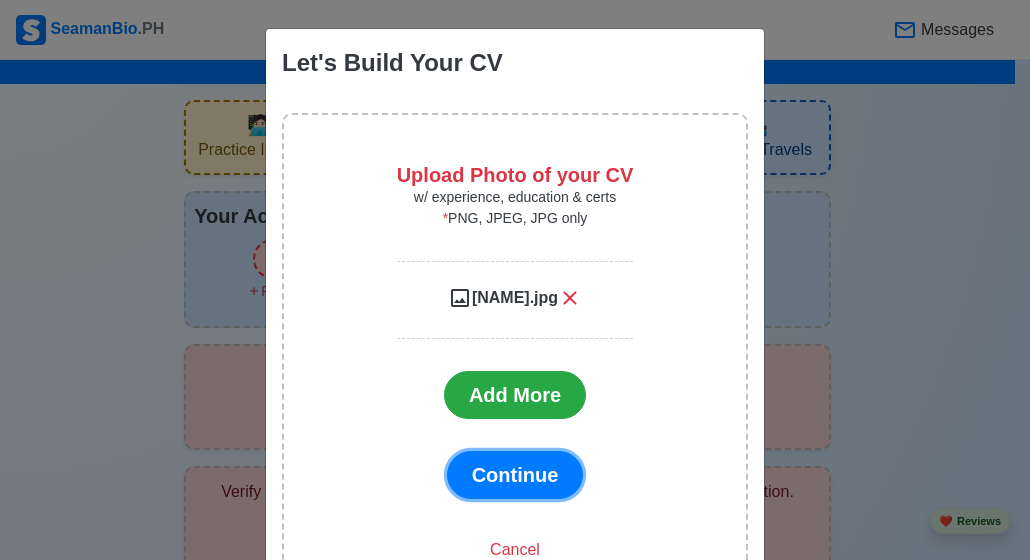 click on "Continue" at bounding box center (515, 475) 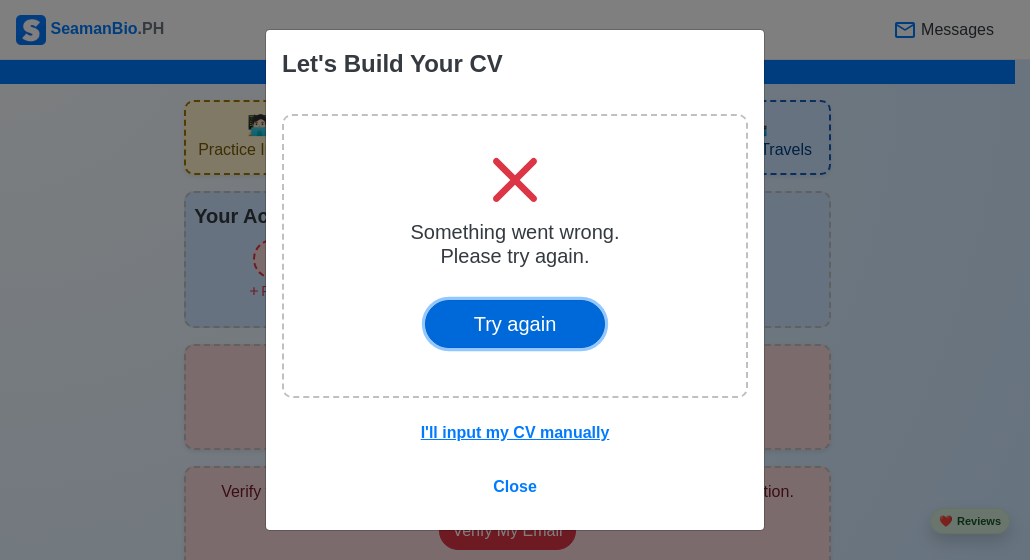 click on "Try again" at bounding box center (515, 324) 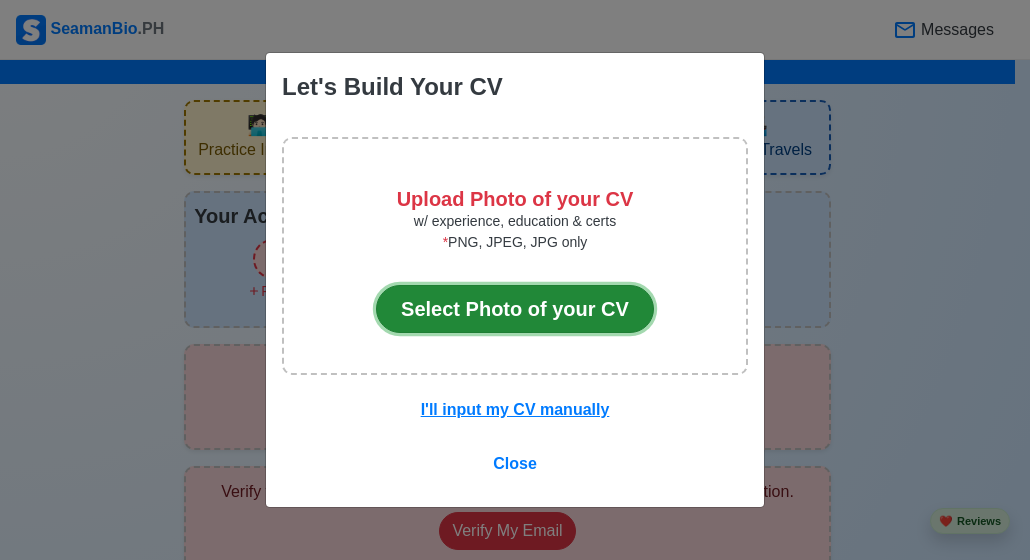 click on "Select Photo of your CV" at bounding box center (515, 309) 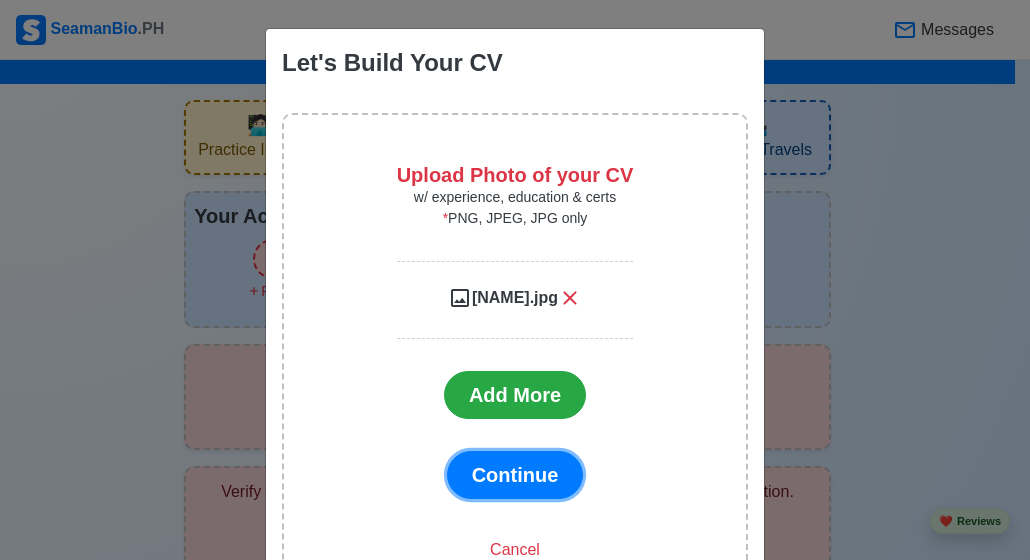 click on "Continue" at bounding box center [515, 475] 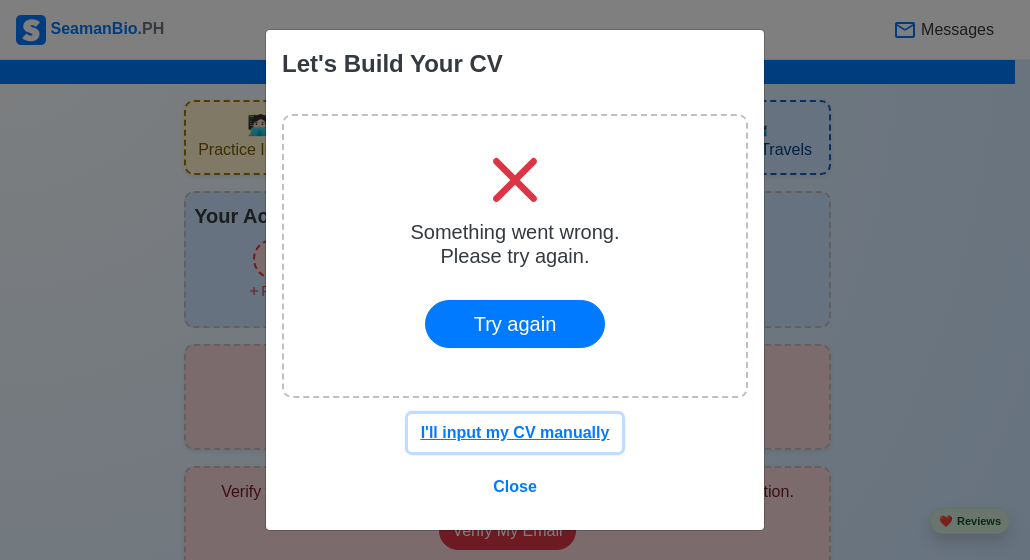 click on "I'll input my CV manually" at bounding box center (515, 432) 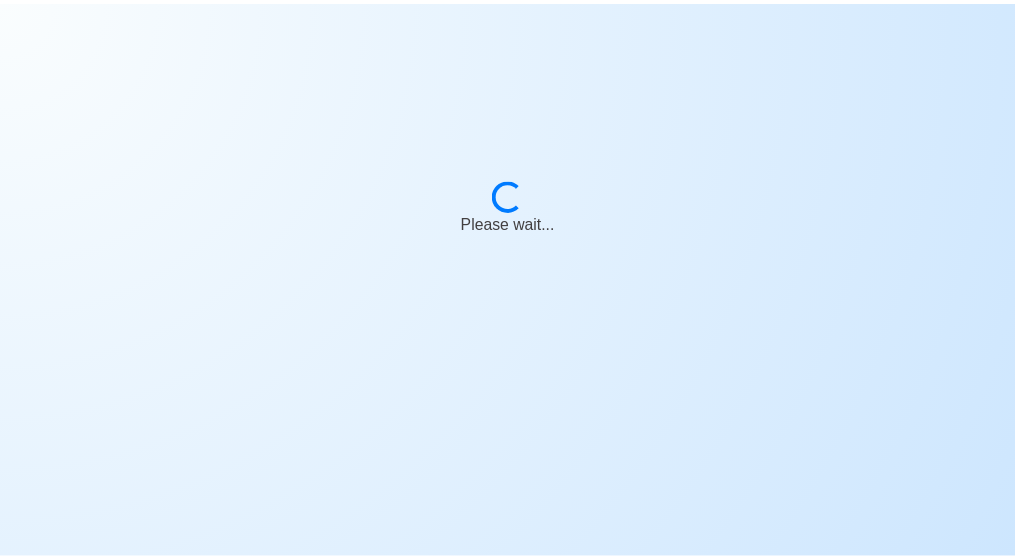 scroll, scrollTop: 0, scrollLeft: 0, axis: both 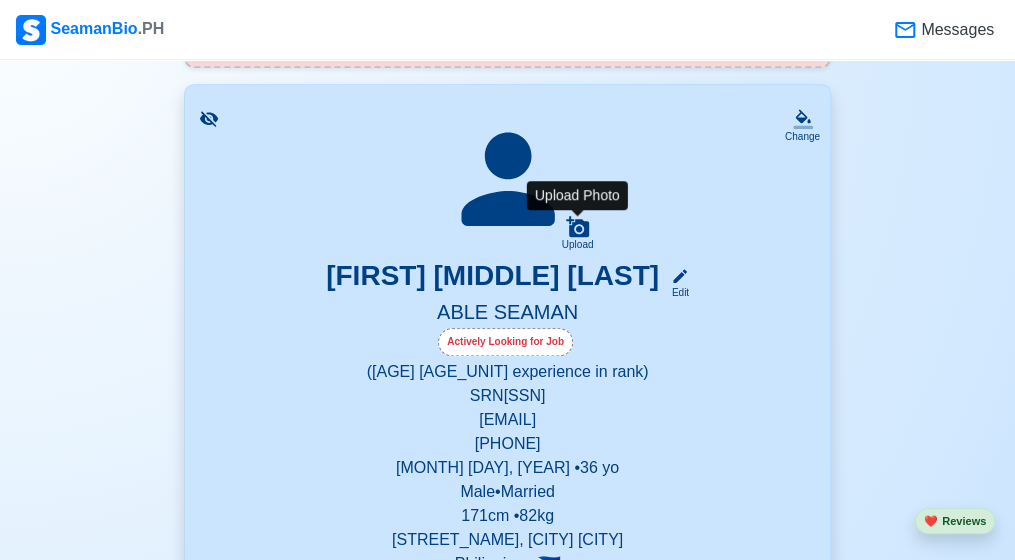 click 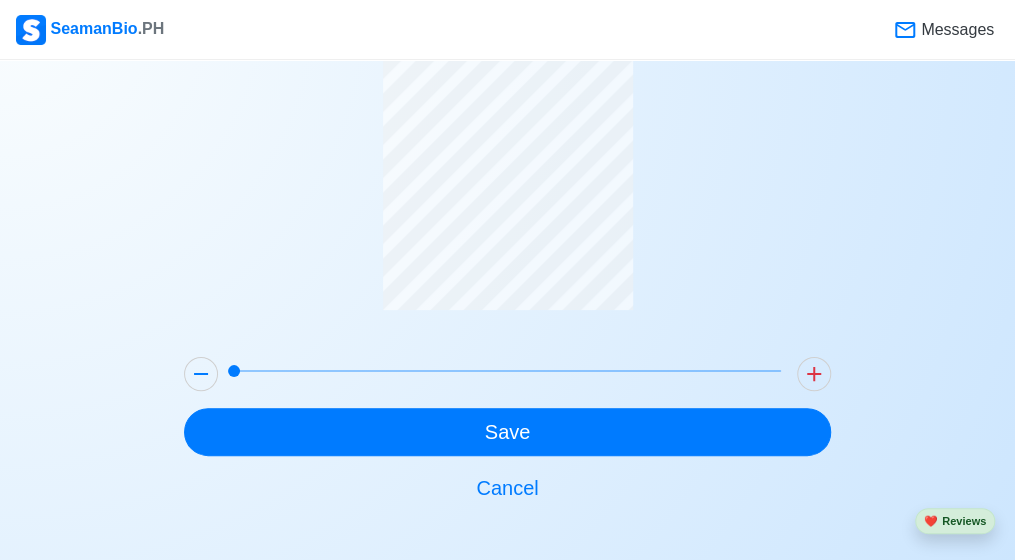 scroll, scrollTop: 104, scrollLeft: 0, axis: vertical 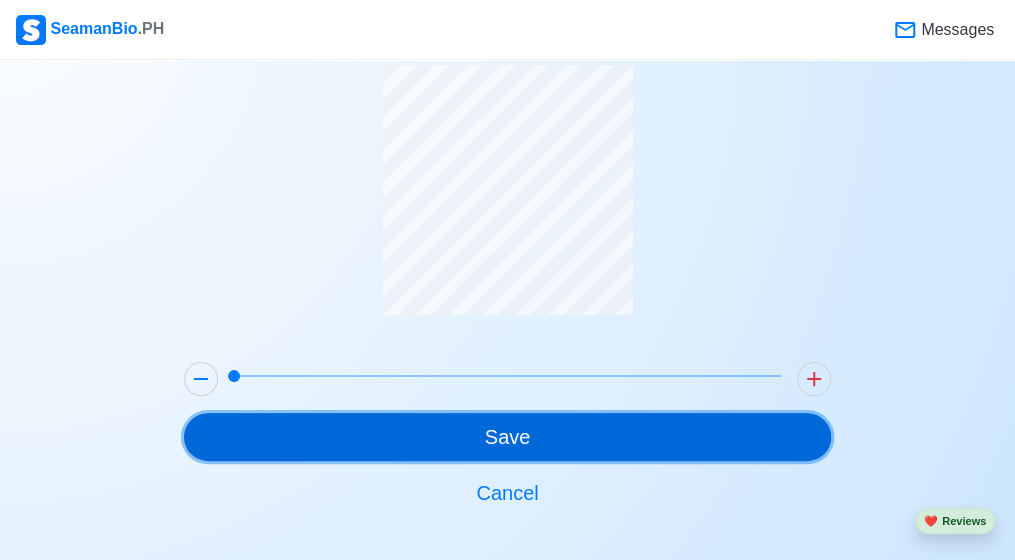click on "Save" at bounding box center [507, 437] 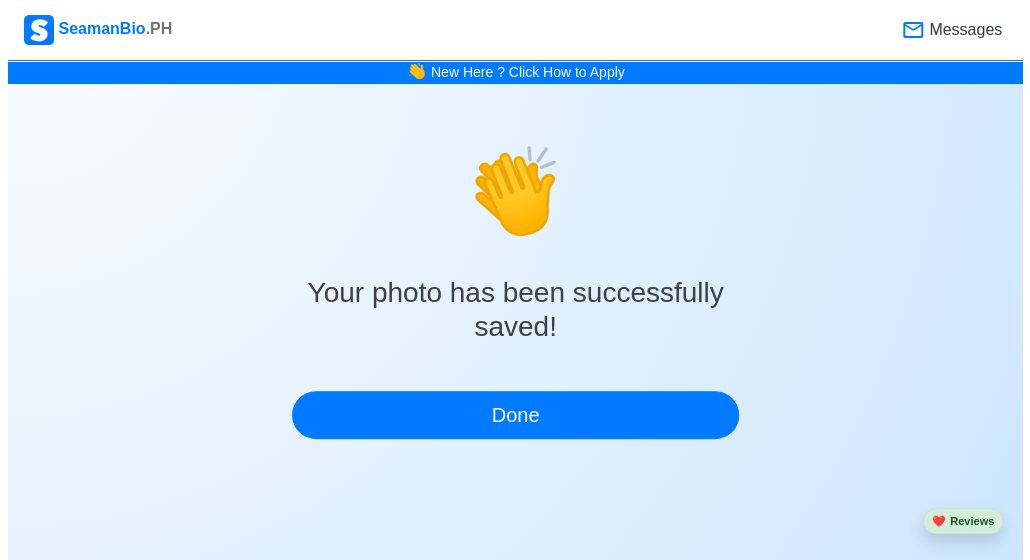 scroll, scrollTop: 0, scrollLeft: 0, axis: both 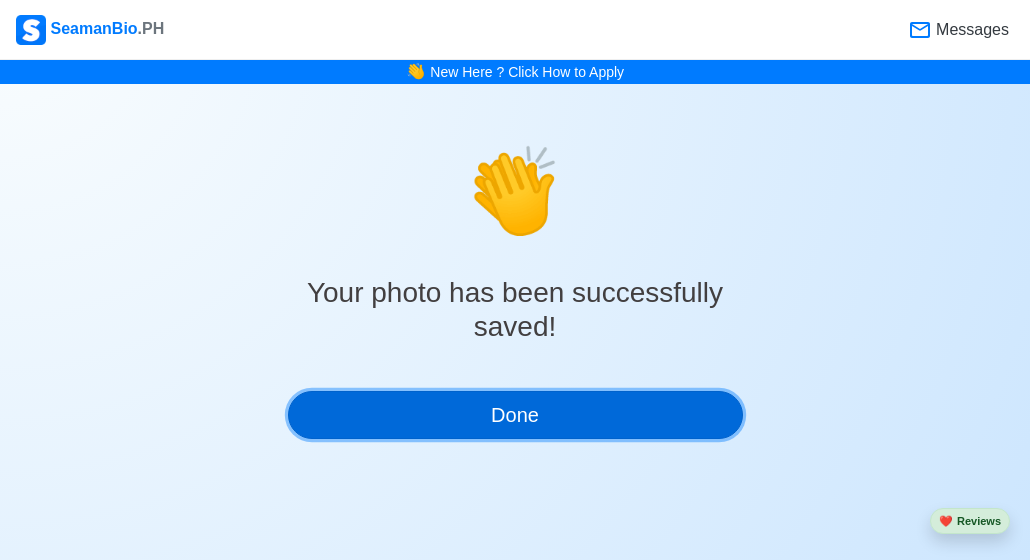 click on "Done" at bounding box center (515, 415) 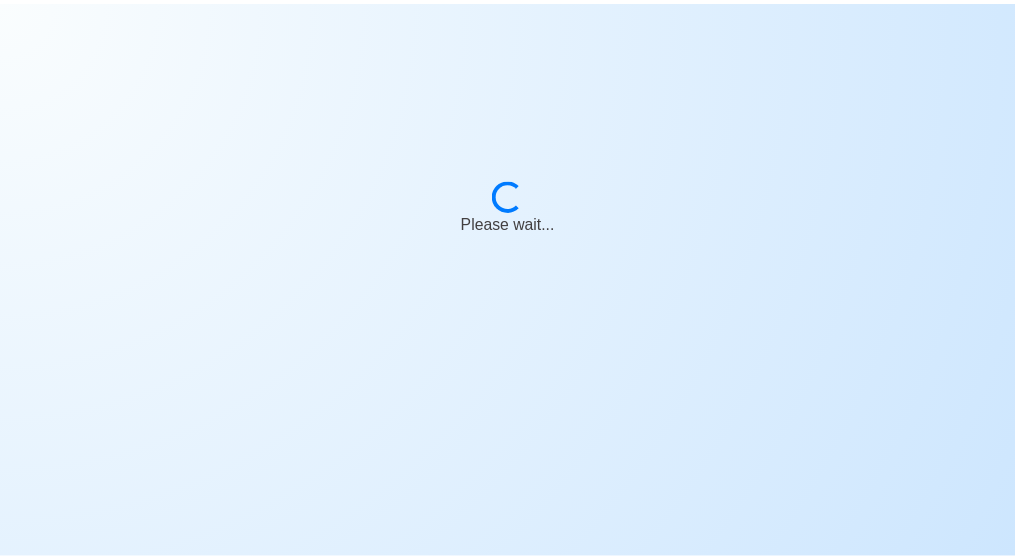 scroll, scrollTop: 0, scrollLeft: 0, axis: both 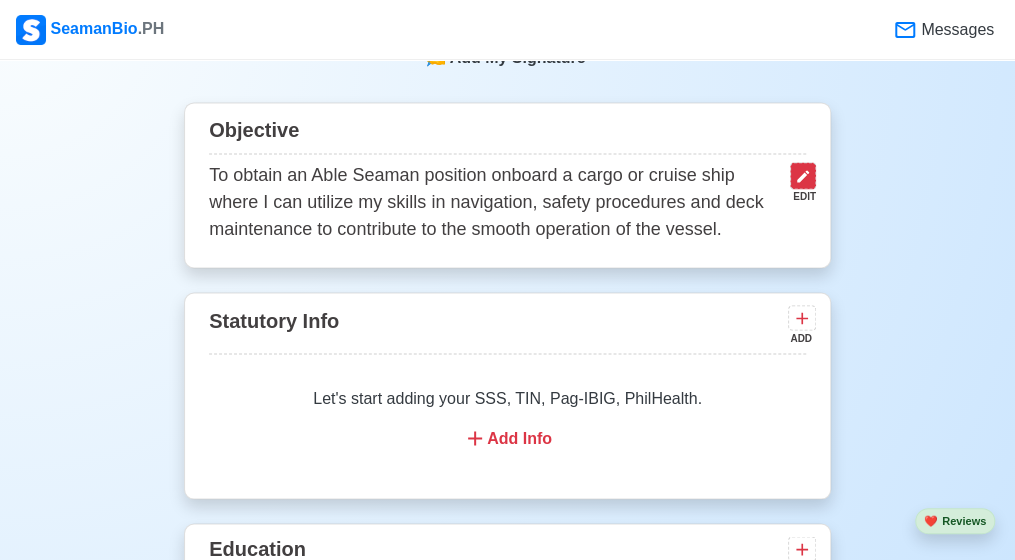 click 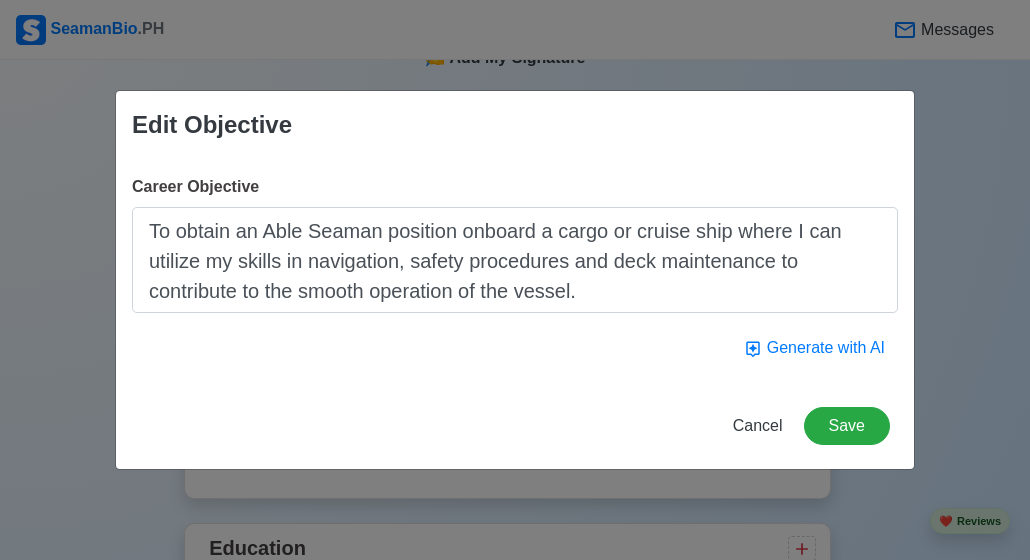click on "To obtain an Able Seaman position onboard a cargo or cruise ship where I can utilize my skills in navigation, safety procedures and deck maintenance to contribute to the smooth operation of the vessel." at bounding box center [515, 260] 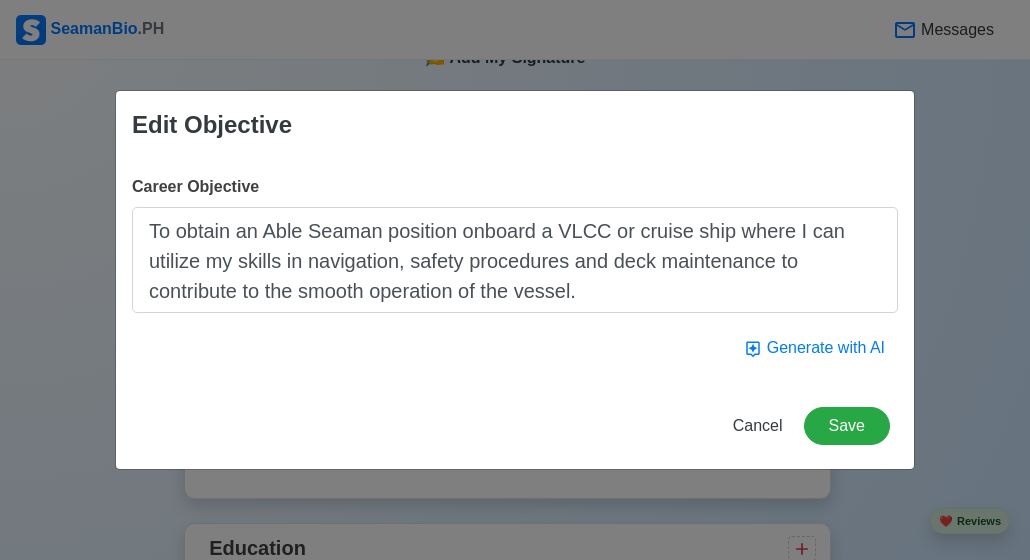 click on "To obtain an Able Seaman position onboard a VLCC or cruise ship where I can utilize my skills in navigation, safety procedures and deck maintenance to contribute to the smooth operation of the vessel." at bounding box center (515, 260) 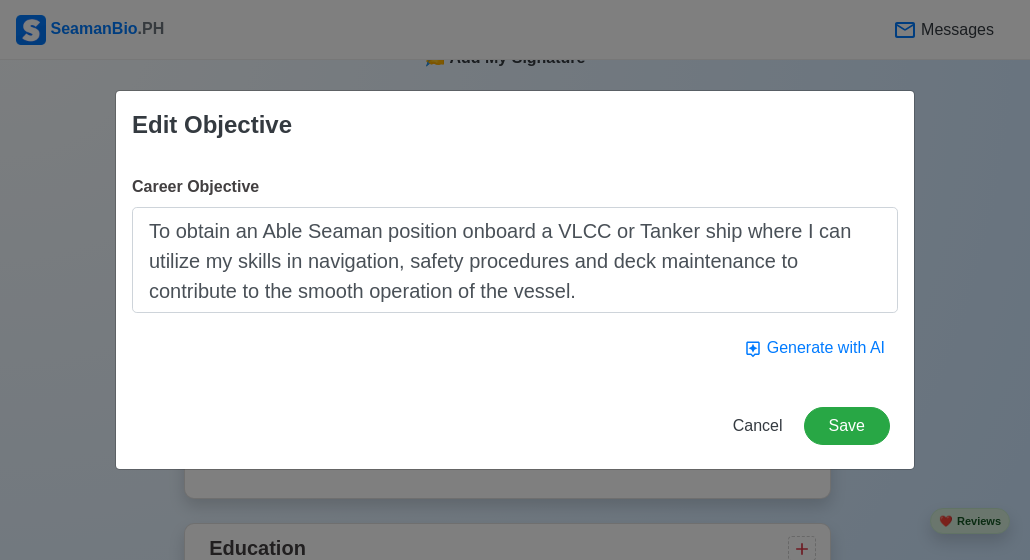 click on "To obtain an Able Seaman position onboard a VLCC or Tanker ship where I can utilize my skills in navigation, safety procedures and deck maintenance to contribute to the smooth operation of the vessel." at bounding box center (515, 260) 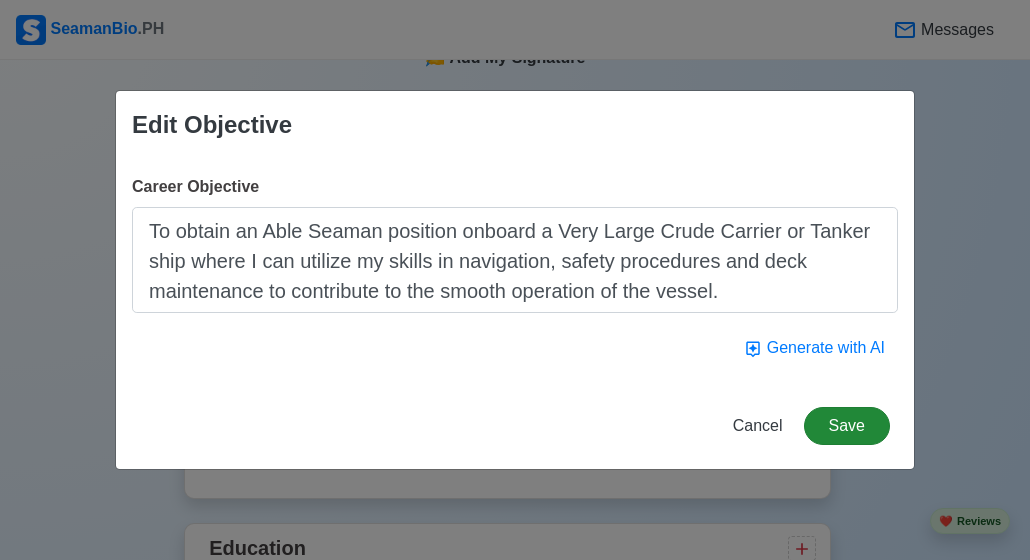 type on "To obtain an Able Seaman position onboard a Very Large Crude Carrier or Tanker ship where I can utilize my skills in navigation, safety procedures and deck maintenance to contribute to the smooth operation of the vessel." 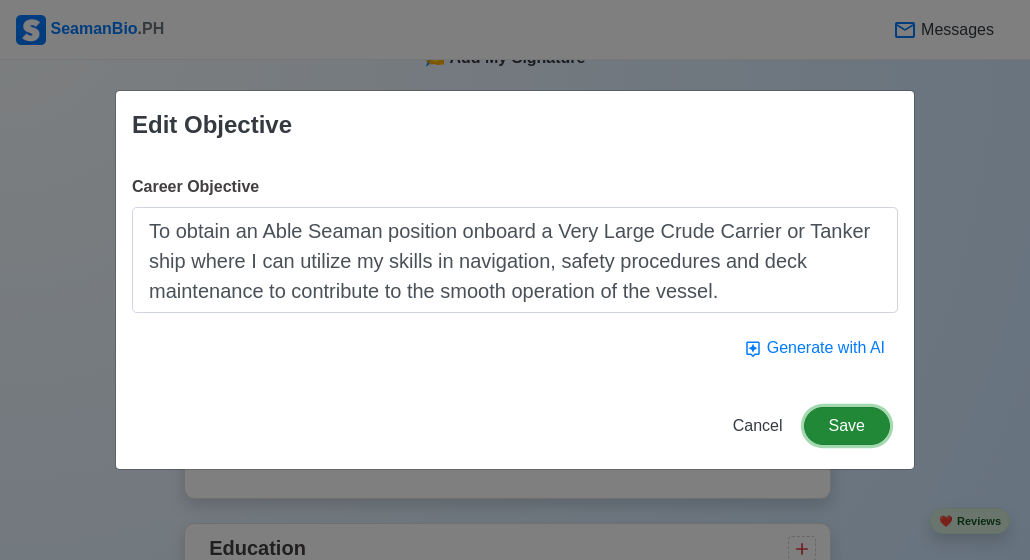 click on "Save" at bounding box center [847, 426] 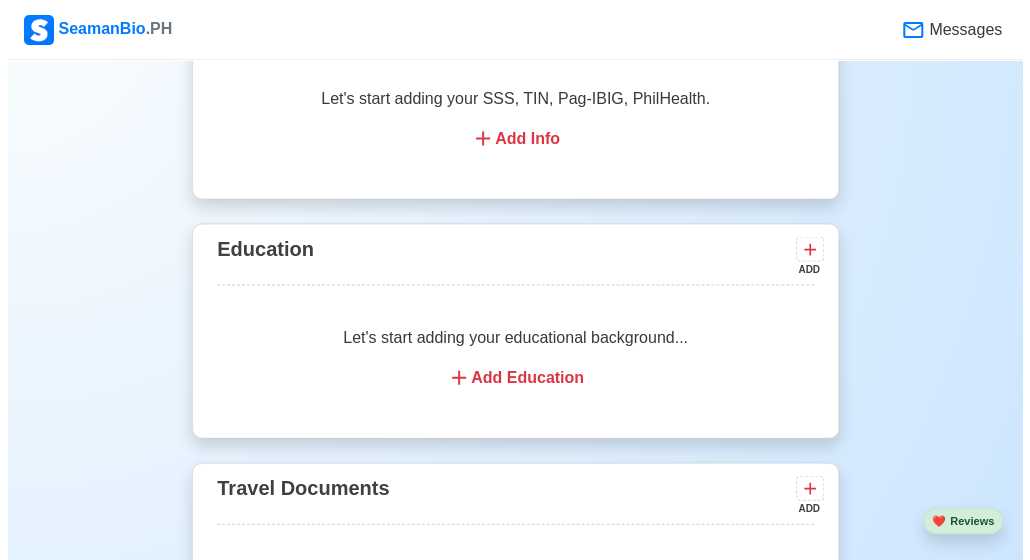 scroll, scrollTop: 1542, scrollLeft: 0, axis: vertical 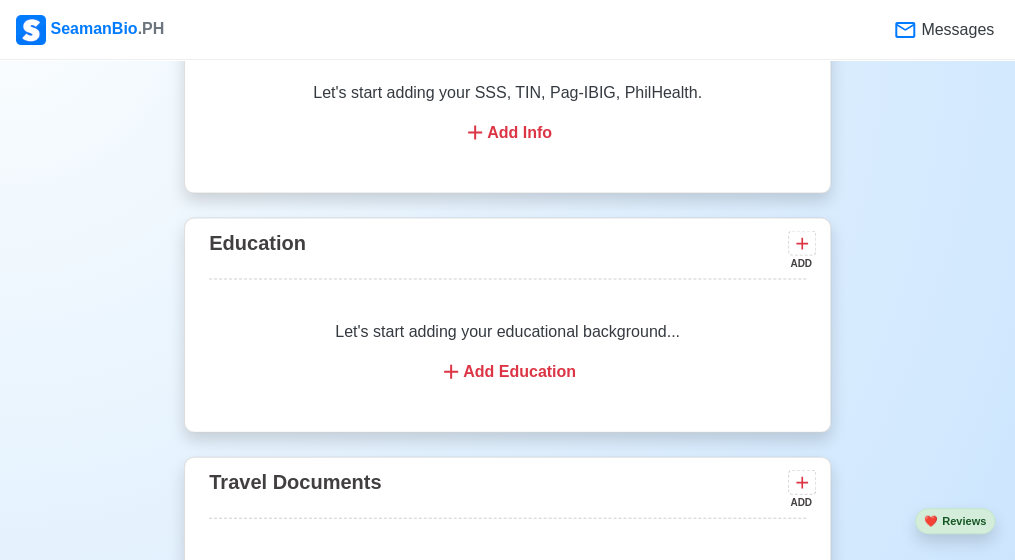 click on "Add Info" at bounding box center [507, 133] 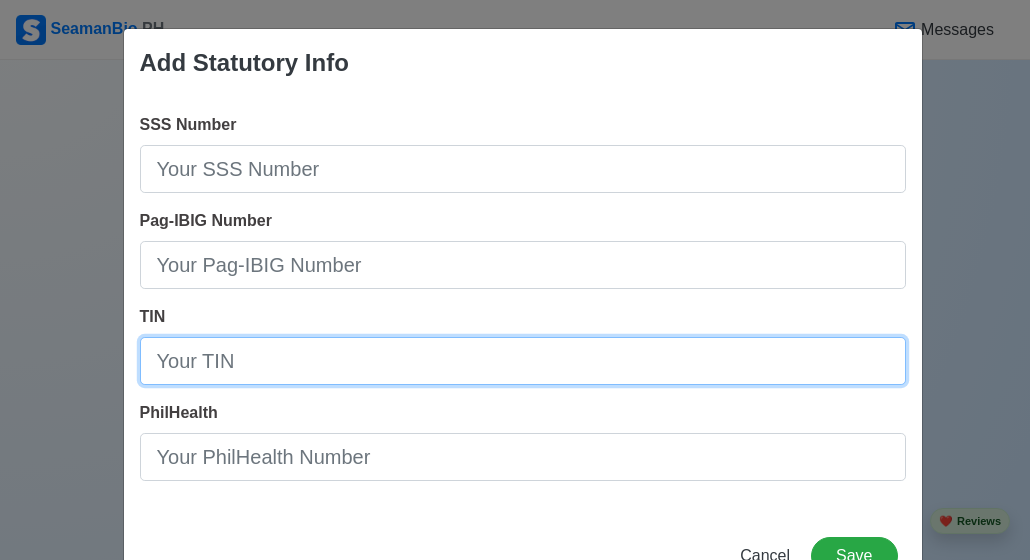click on "TIN" at bounding box center [523, 361] 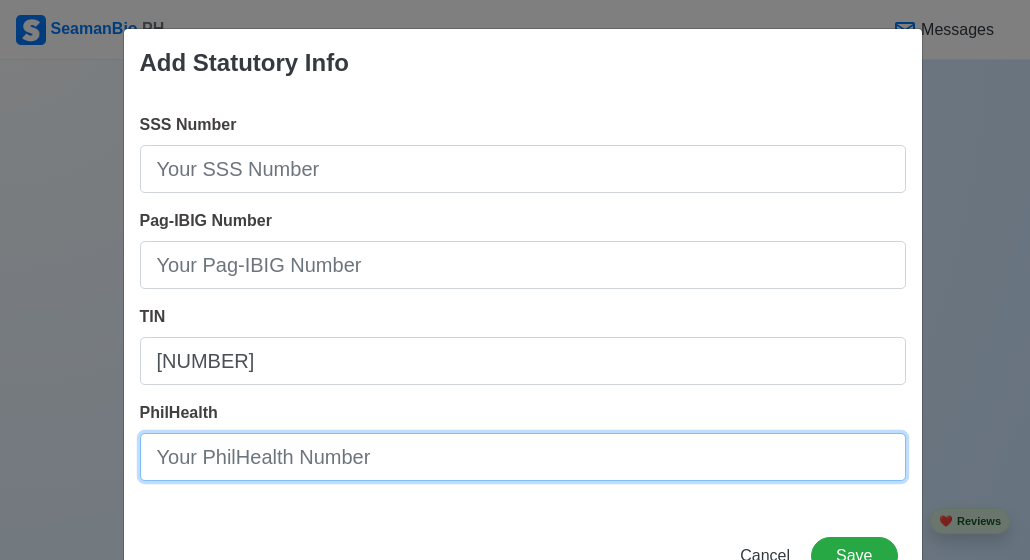 click on "PhilHealth" at bounding box center (523, 457) 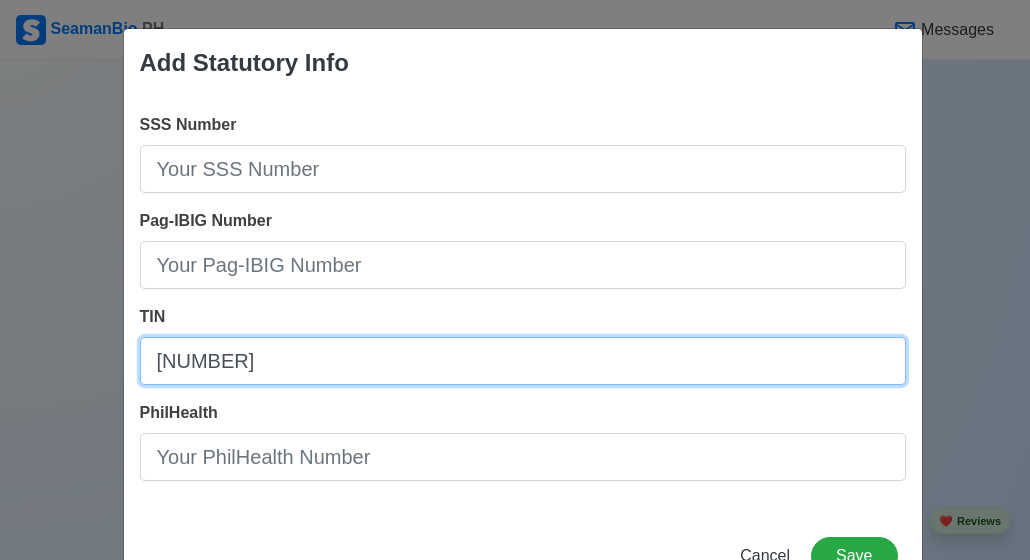 click on "[NUMBER]" at bounding box center (523, 361) 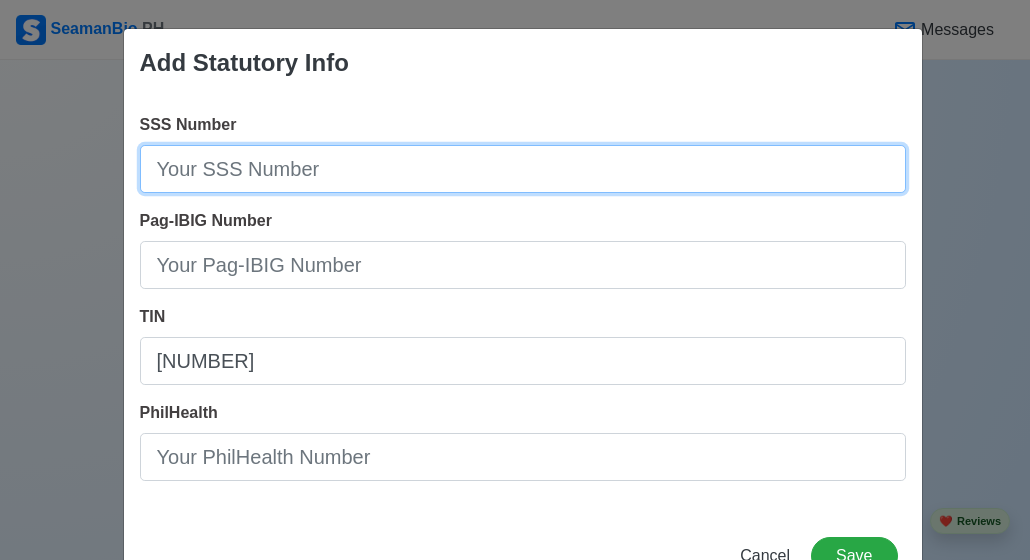 click on "SSS Number" at bounding box center [523, 169] 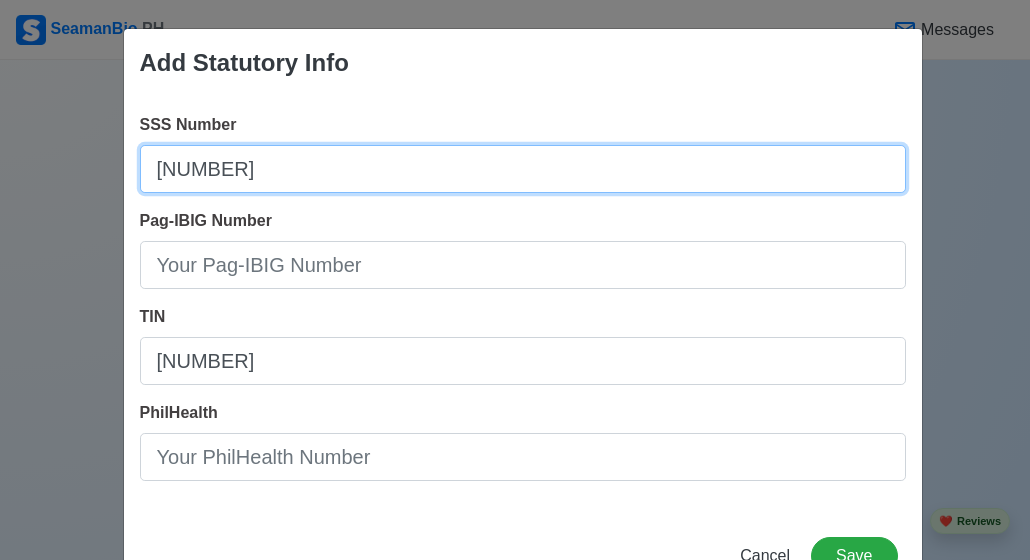 type on "[NUMBER]" 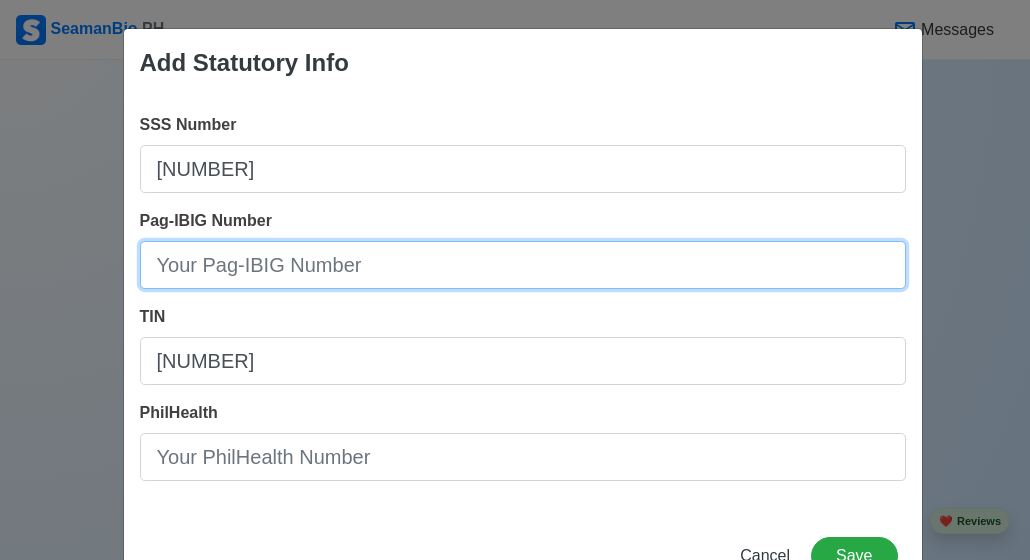 click on "Pag-IBIG Number" at bounding box center (523, 265) 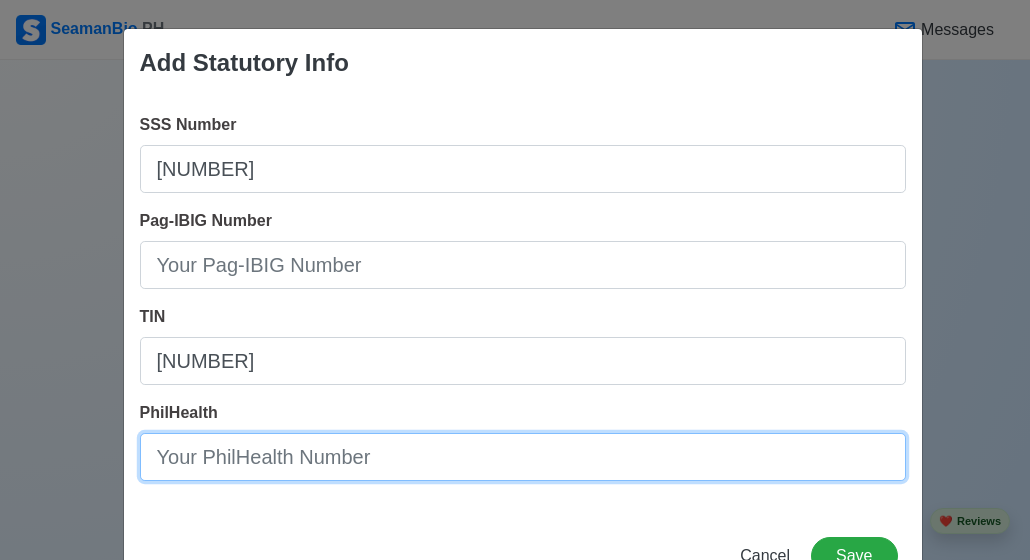 click on "PhilHealth" at bounding box center (523, 457) 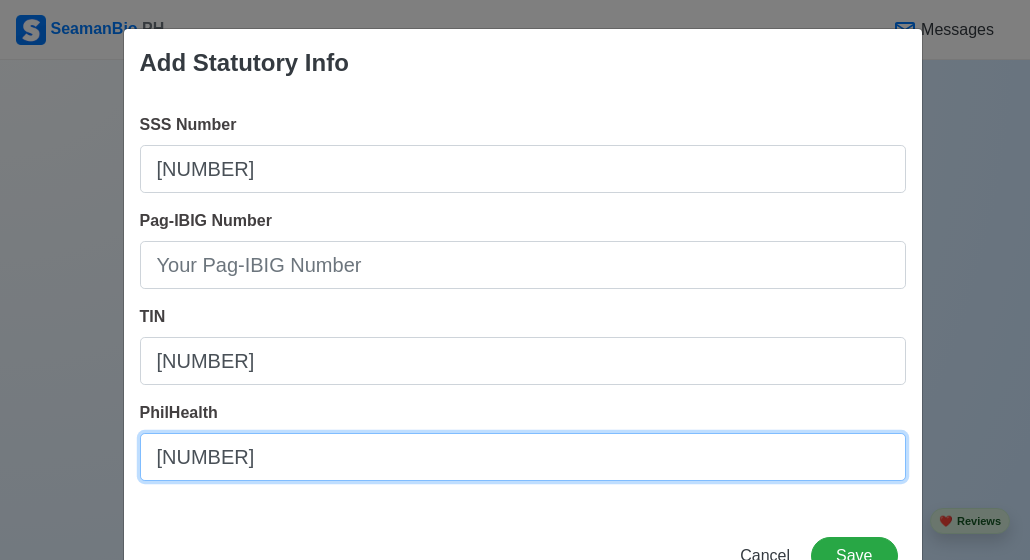 type on "[NUMBER]" 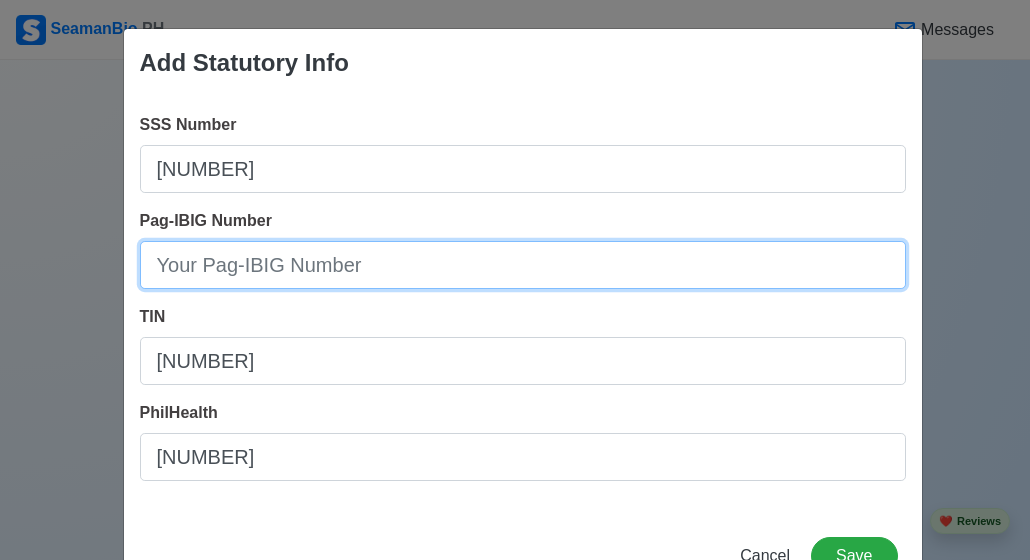click on "Pag-IBIG Number" at bounding box center (523, 265) 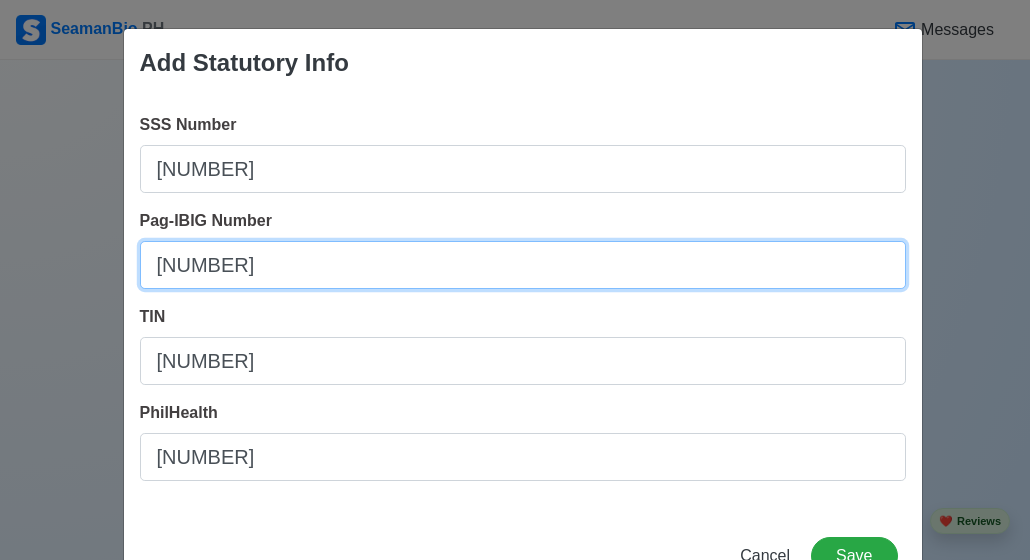 type on "[NUMBER]" 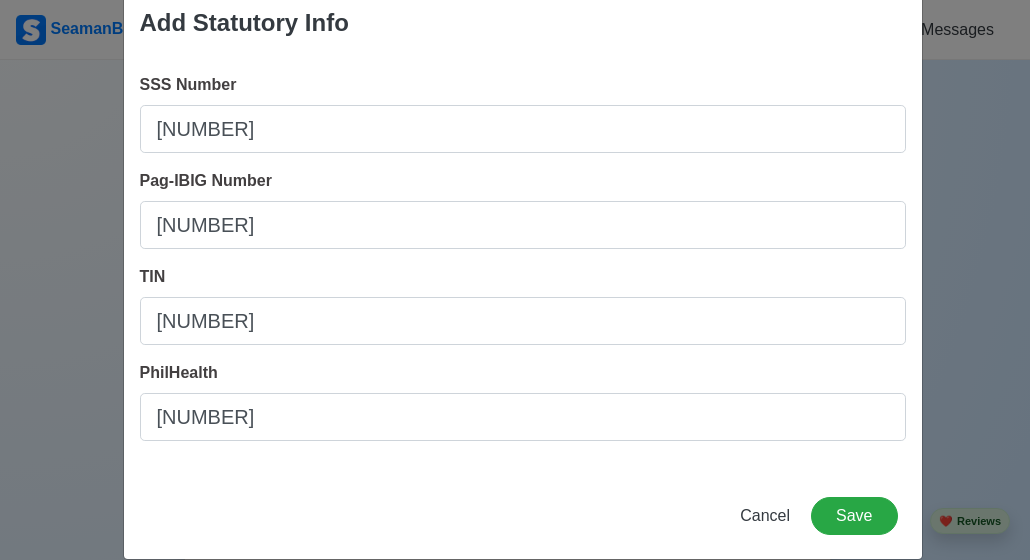 scroll, scrollTop: 66, scrollLeft: 0, axis: vertical 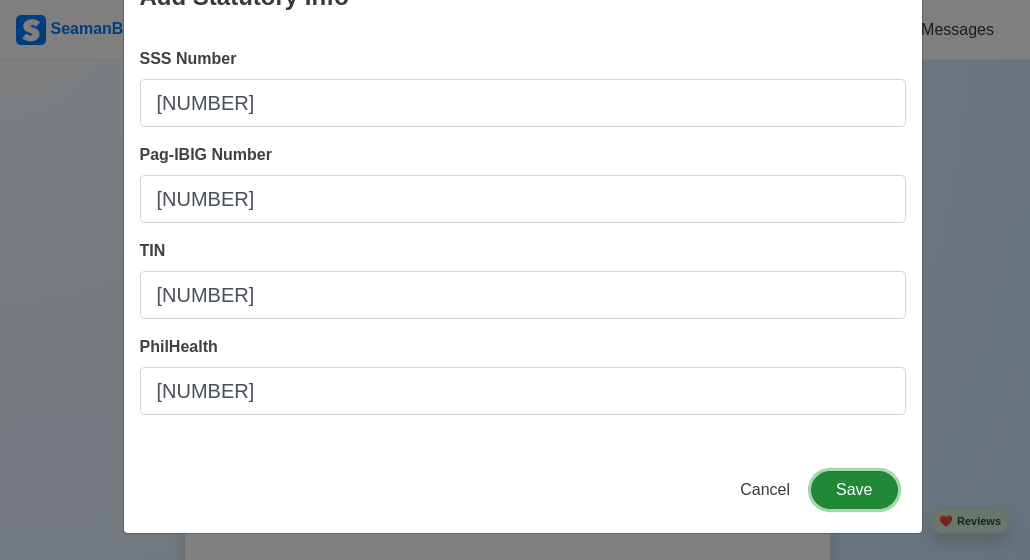click on "Save" at bounding box center [854, 490] 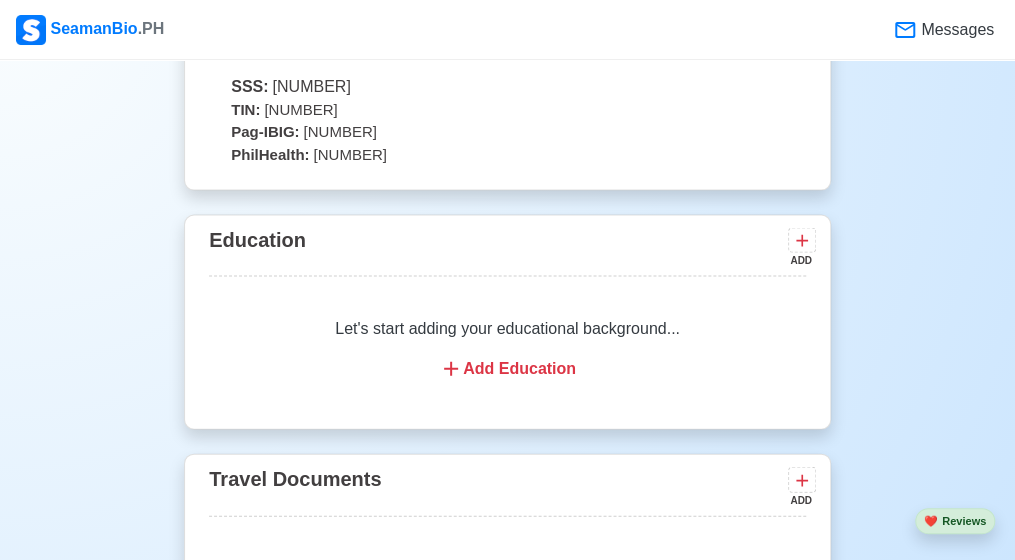 click on "Add Education" at bounding box center (507, 369) 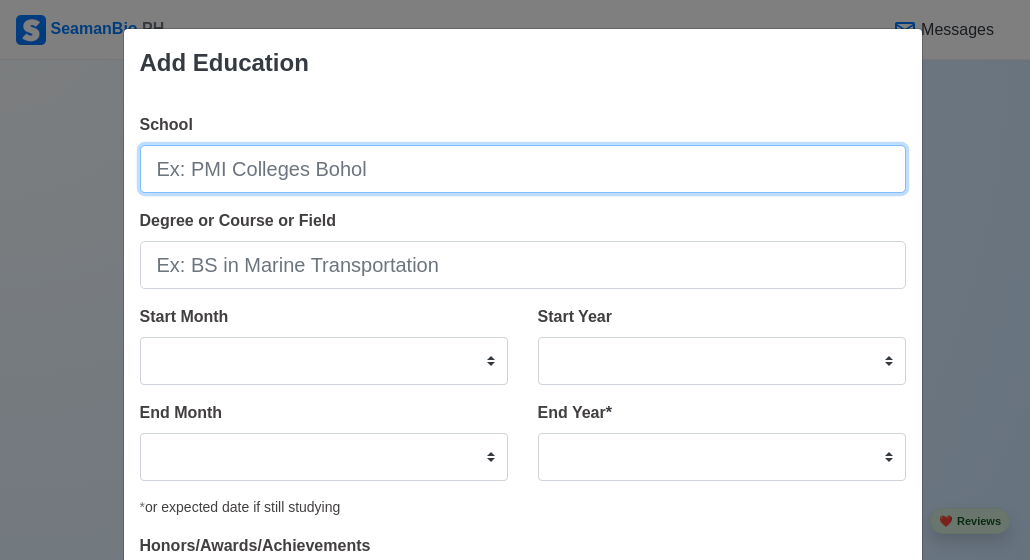 click on "School" at bounding box center (523, 169) 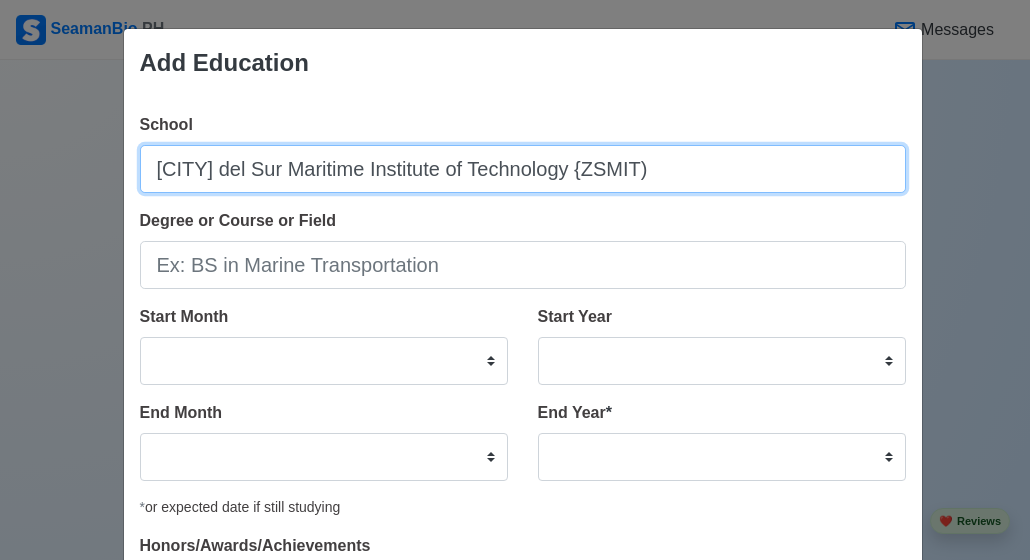 type on "[CITY] del Sur Maritime Institute of Technology {ZSMIT)" 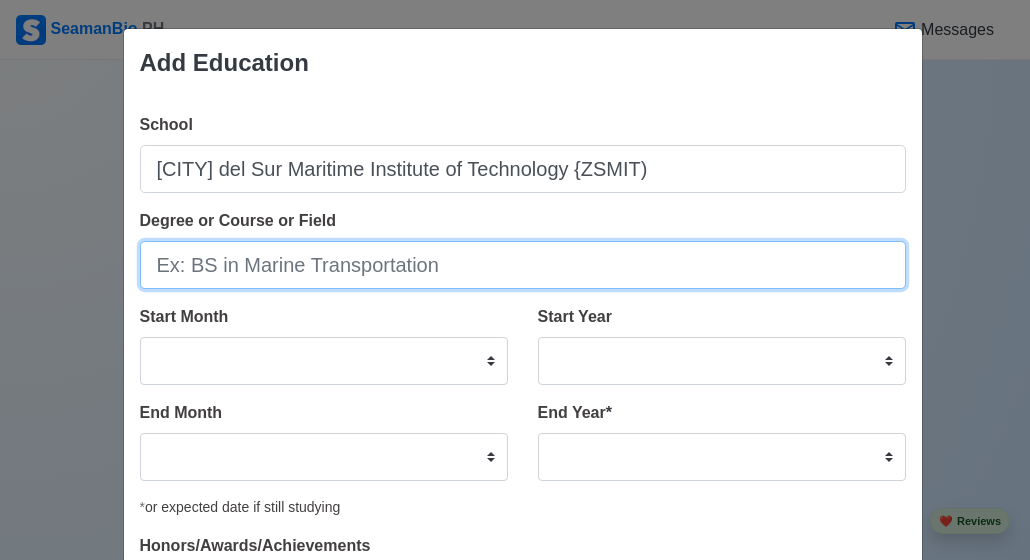 click on "Degree or Course or Field" at bounding box center [523, 265] 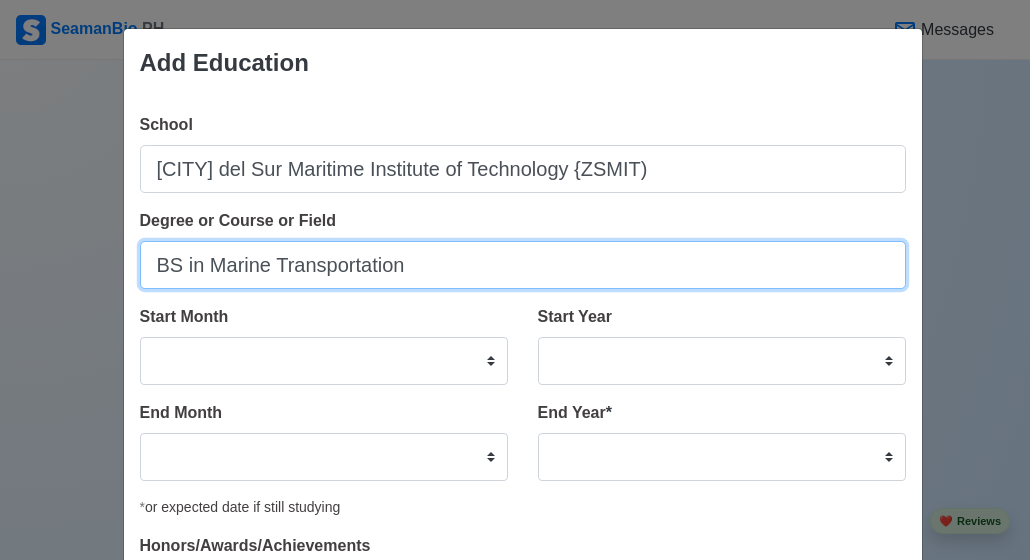type on "BS in Marine Transportation" 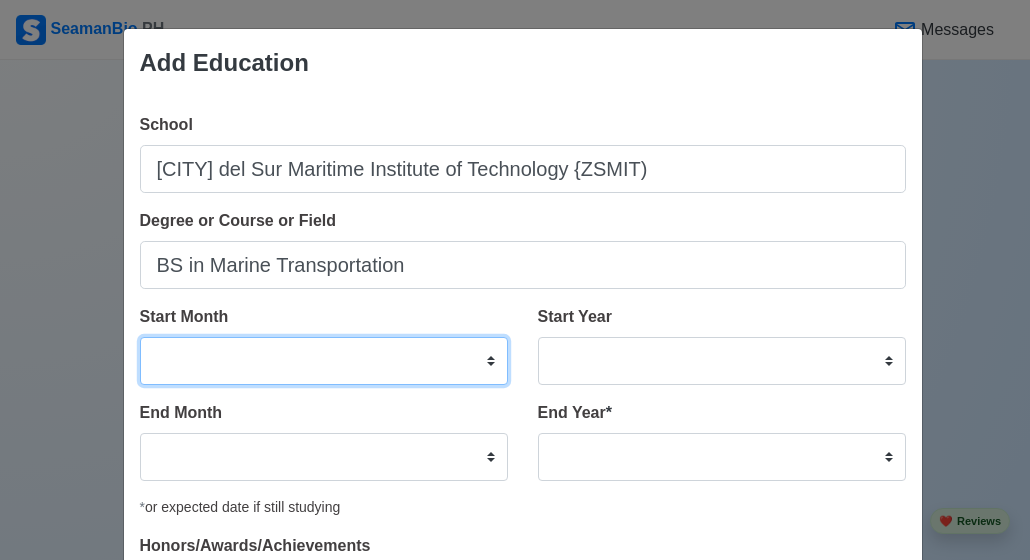 click on "January February March April May June July August September October November December" at bounding box center (324, 361) 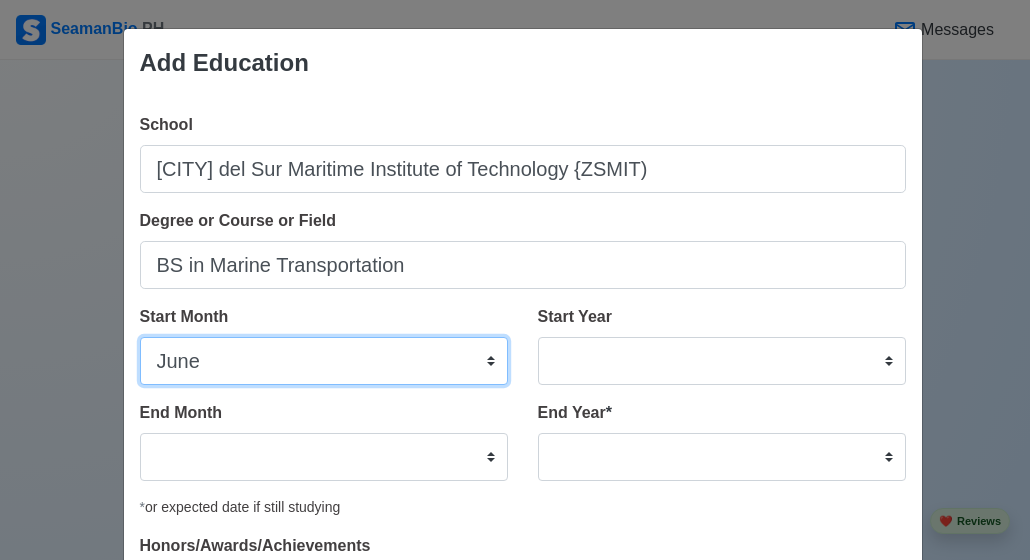 click on "January February March April May June July August September October November December" at bounding box center [324, 361] 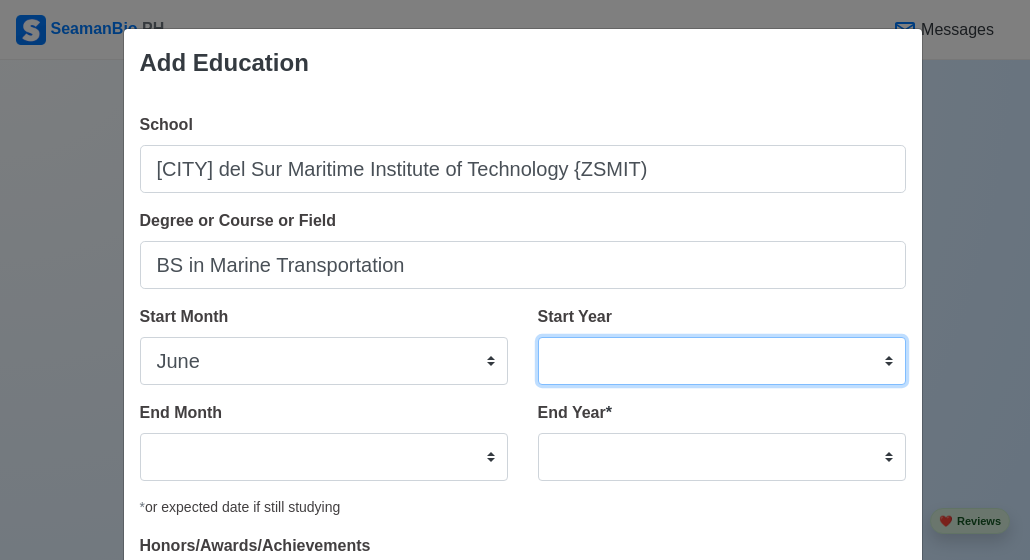 click on "2025 2024 2023 2022 2021 2020 2019 2018 2017 2016 2015 2014 2013 2012 2011 2010 2009 2008 2007 2006 2005 2004 2003 2002 2001 2000 1999 1998 1997 1996 1995 1994 1993 1992 1991 1990 1989 1988 1987 1986 1985 1984 1983 1982 1981 1980 1979 1978 1977 1976 1975 1974 1973 1972 1971 1970 1969 1968 1967 1966 1965 1964 1963 1962 1961 1960 1959 1958 1957 1956 1955 1954 1953 1952 1951 1950 1949 1948 1947 1946 1945 1944 1943 1942 1941 1940 1939 1938 1937 1936 1935 1934 1933 1932 1931 1930 1929 1928 1927 1926 1925" at bounding box center (722, 361) 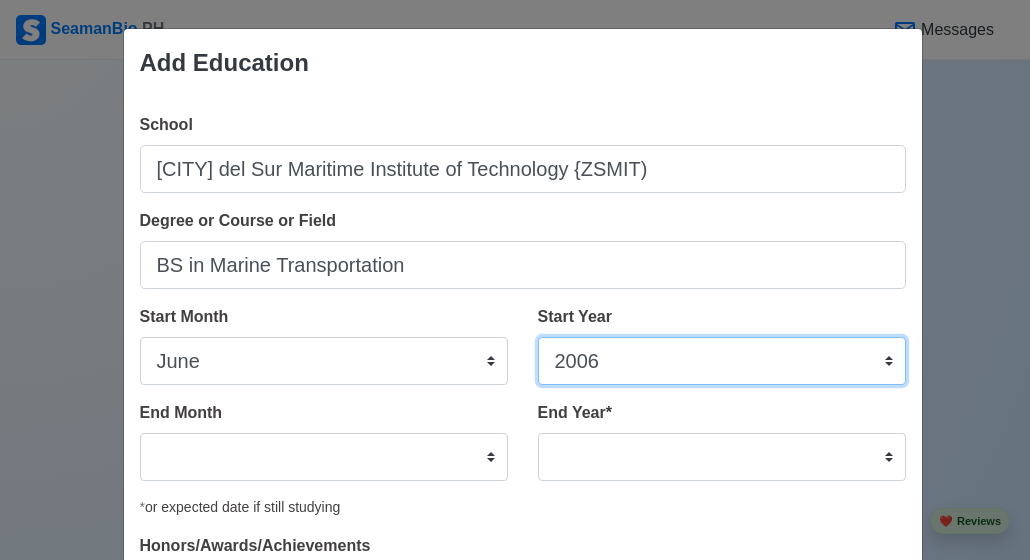 click on "2025 2024 2023 2022 2021 2020 2019 2018 2017 2016 2015 2014 2013 2012 2011 2010 2009 2008 2007 2006 2005 2004 2003 2002 2001 2000 1999 1998 1997 1996 1995 1994 1993 1992 1991 1990 1989 1988 1987 1986 1985 1984 1983 1982 1981 1980 1979 1978 1977 1976 1975 1974 1973 1972 1971 1970 1969 1968 1967 1966 1965 1964 1963 1962 1961 1960 1959 1958 1957 1956 1955 1954 1953 1952 1951 1950 1949 1948 1947 1946 1945 1944 1943 1942 1941 1940 1939 1938 1937 1936 1935 1934 1933 1932 1931 1930 1929 1928 1927 1926 1925" at bounding box center (722, 361) 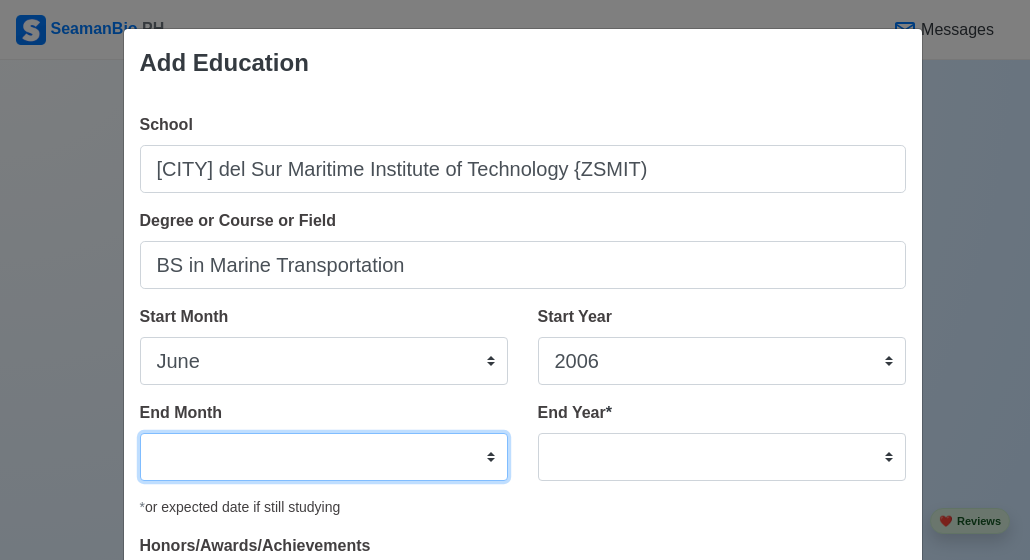 click on "January February March April May June July August September October November December" at bounding box center [324, 457] 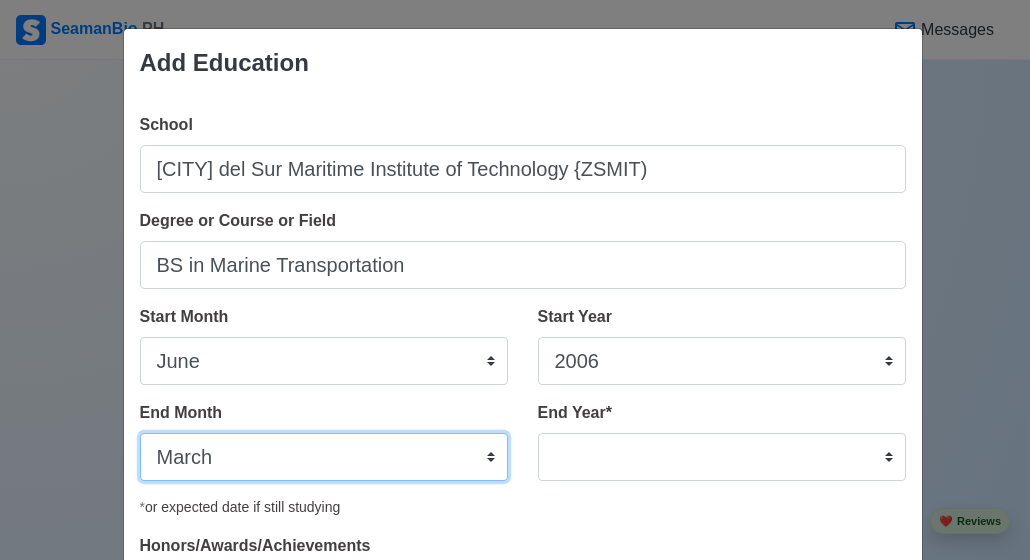 click on "January February March April May June July August September October November December" at bounding box center (324, 457) 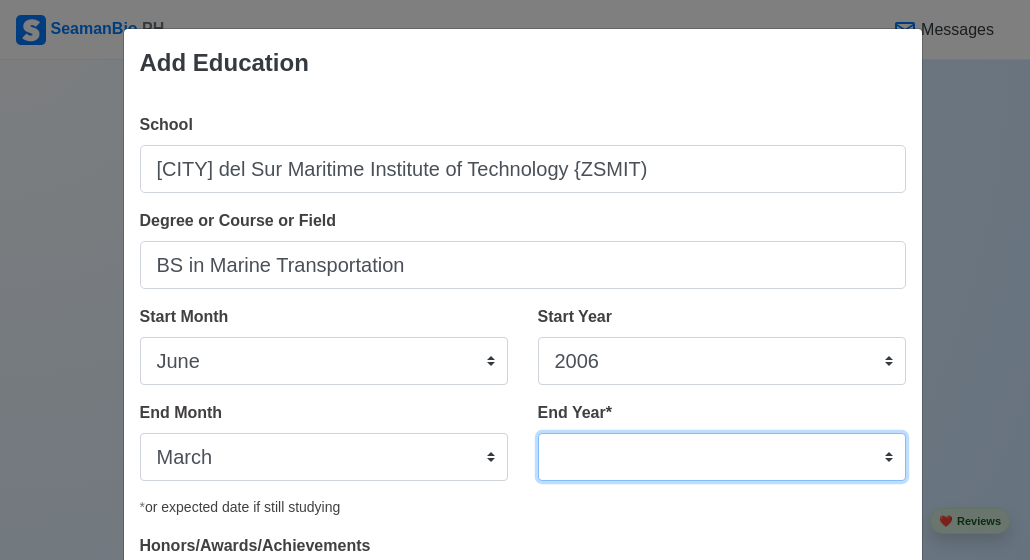 click on "2035 2034 2033 2032 2031 2030 2029 2028 2027 2026 2025 2024 2023 2022 2021 2020 2019 2018 2017 2016 2015 2014 2013 2012 2011 2010 2009 2008 2007 2006 2005 2004 2003 2002 2001 2000 1999 1998 1997 1996 1995 1994 1993 1992 1991 1990 1989 1988 1987 1986 1985 1984 1983 1982 1981 1980 1979 1978 1977 1976 1975 1974 1973 1972 1971 1970 1969 1968 1967 1966 1965 1964 1963 1962 1961 1960 1959 1958 1957 1956 1955 1954 1953 1952 1951 1950 1949 1948 1947 1946 1945 1944 1943 1942 1941 1940 1939 1938 1937 1936 1935" at bounding box center (722, 457) 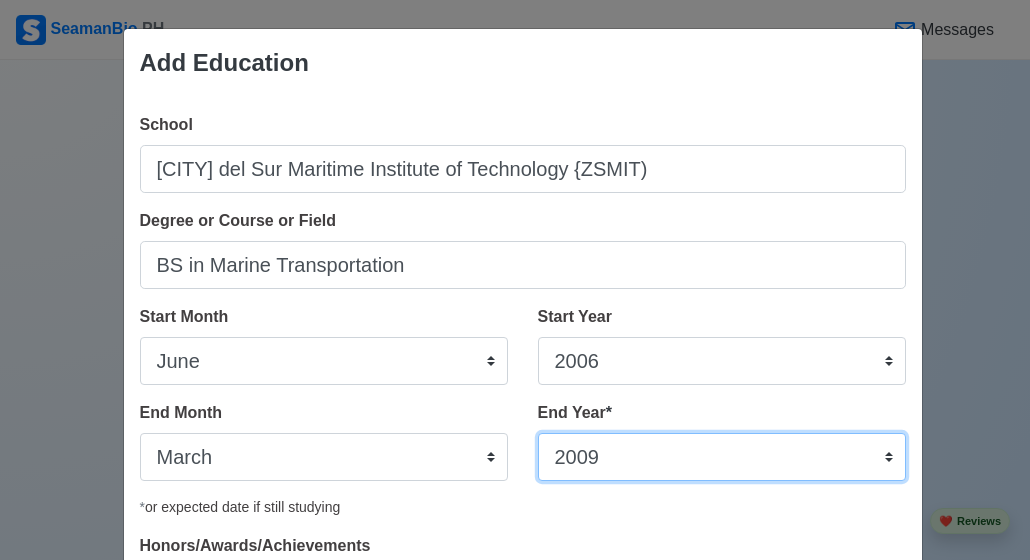 click on "2035 2034 2033 2032 2031 2030 2029 2028 2027 2026 2025 2024 2023 2022 2021 2020 2019 2018 2017 2016 2015 2014 2013 2012 2011 2010 2009 2008 2007 2006 2005 2004 2003 2002 2001 2000 1999 1998 1997 1996 1995 1994 1993 1992 1991 1990 1989 1988 1987 1986 1985 1984 1983 1982 1981 1980 1979 1978 1977 1976 1975 1974 1973 1972 1971 1970 1969 1968 1967 1966 1965 1964 1963 1962 1961 1960 1959 1958 1957 1956 1955 1954 1953 1952 1951 1950 1949 1948 1947 1946 1945 1944 1943 1942 1941 1940 1939 1938 1937 1936 1935" at bounding box center [722, 457] 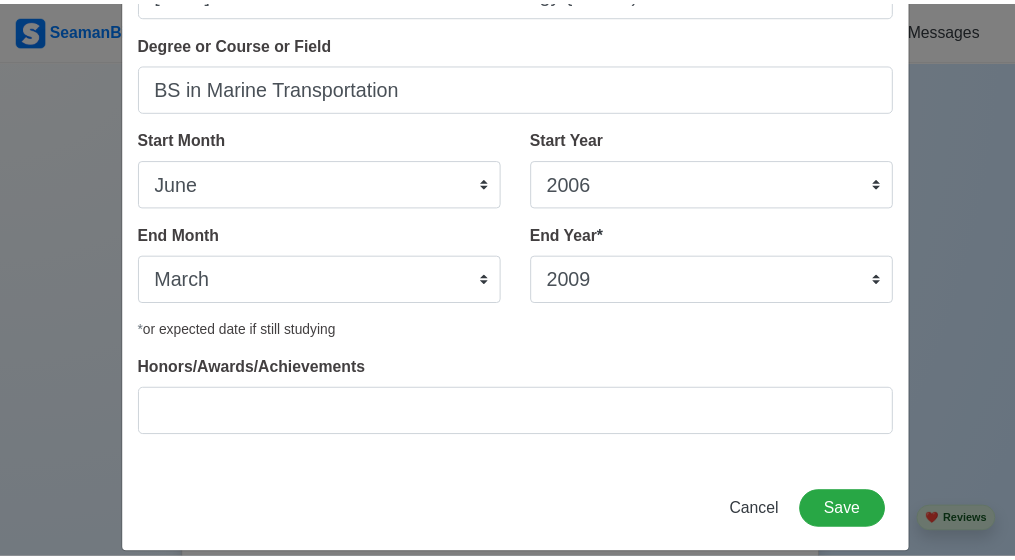 scroll, scrollTop: 200, scrollLeft: 0, axis: vertical 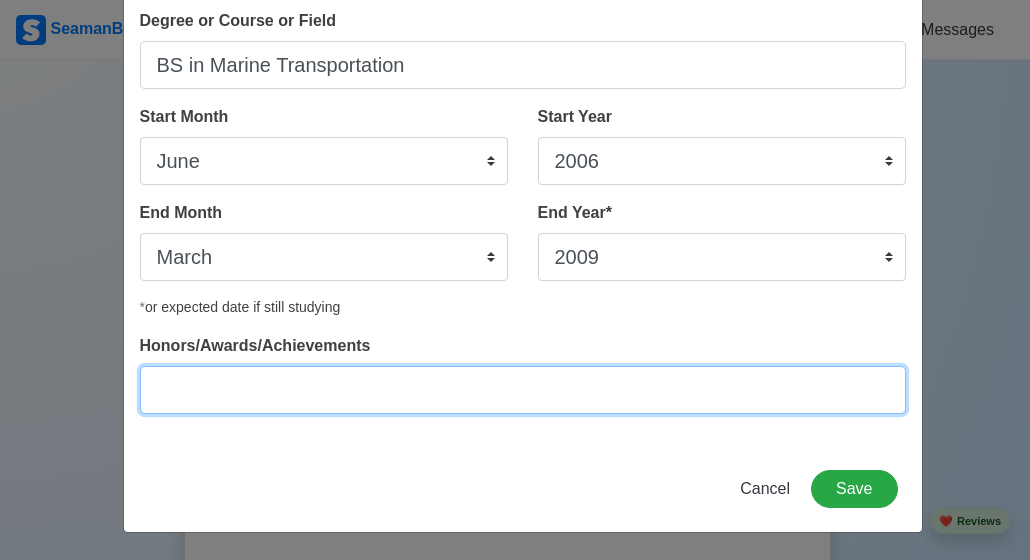 click on "Honors/Awards/Achievements" at bounding box center [523, 390] 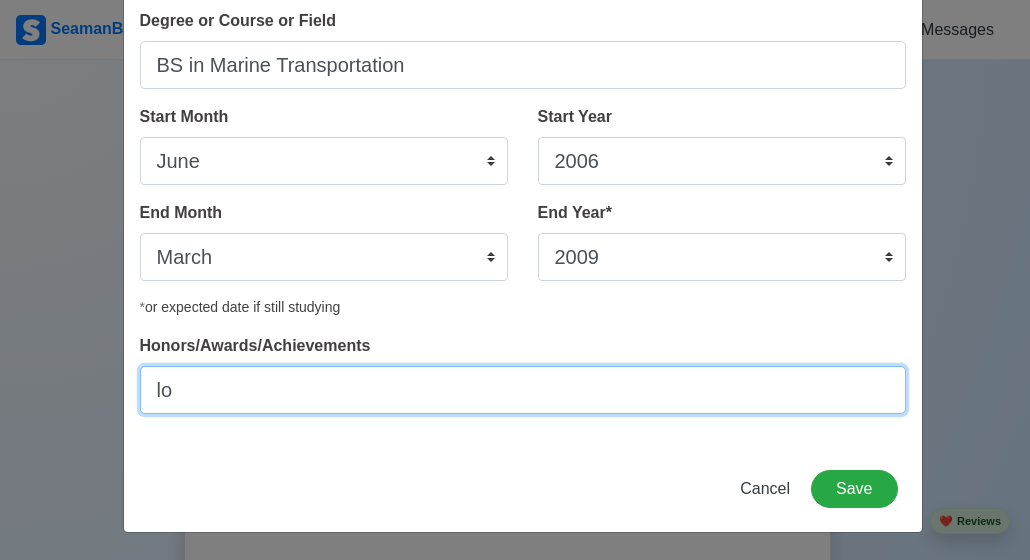 type on "l" 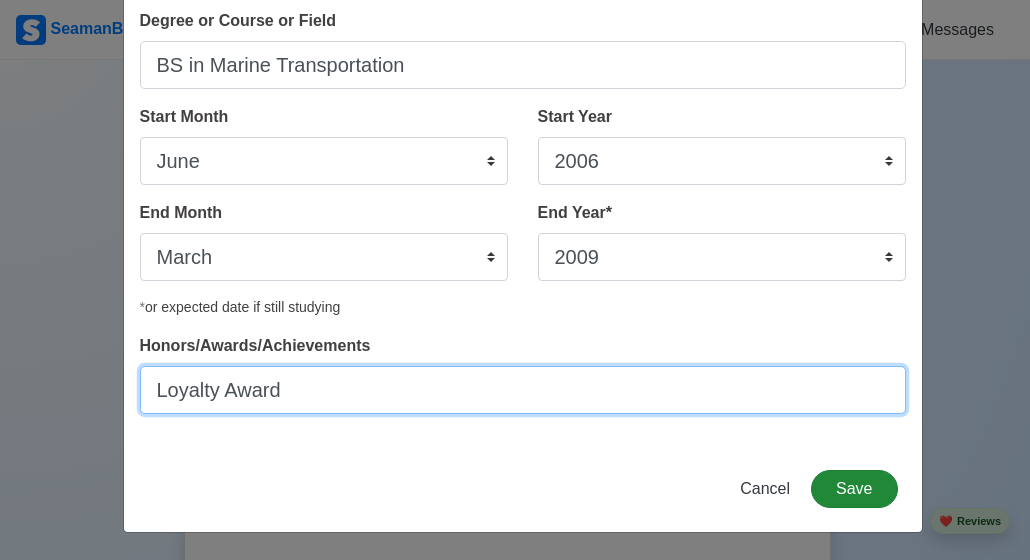 type on "Loyalty Award" 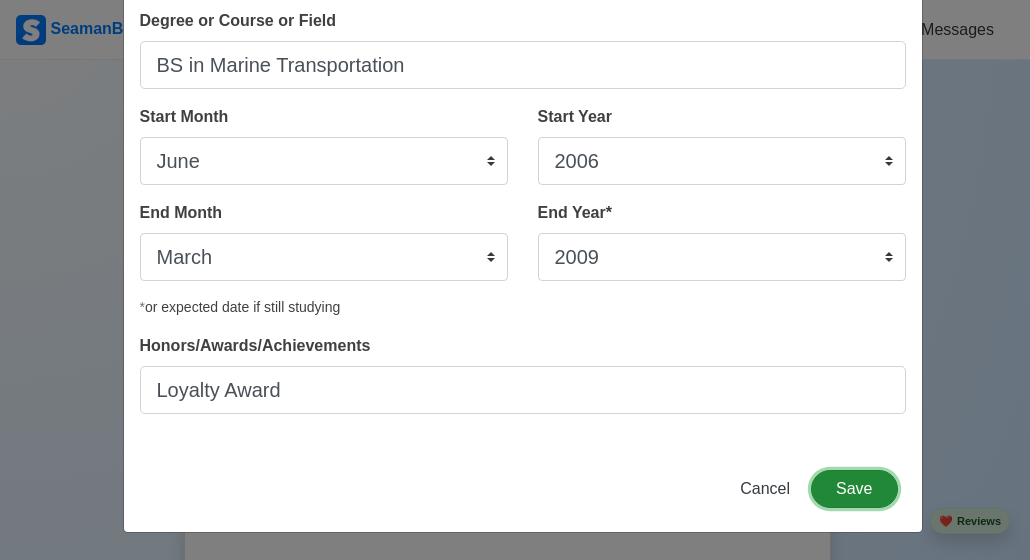 click on "Save" at bounding box center [854, 489] 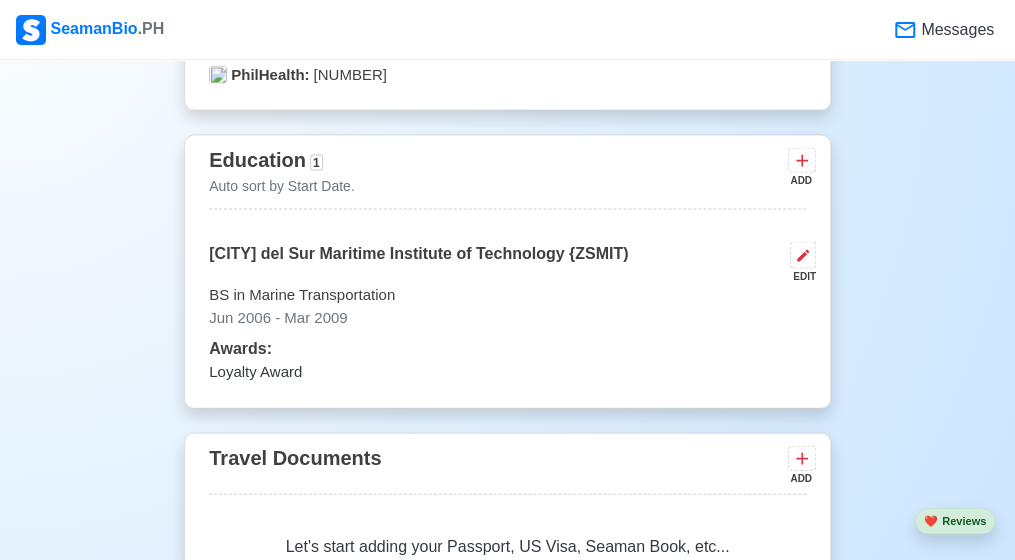 scroll, scrollTop: 1662, scrollLeft: 0, axis: vertical 